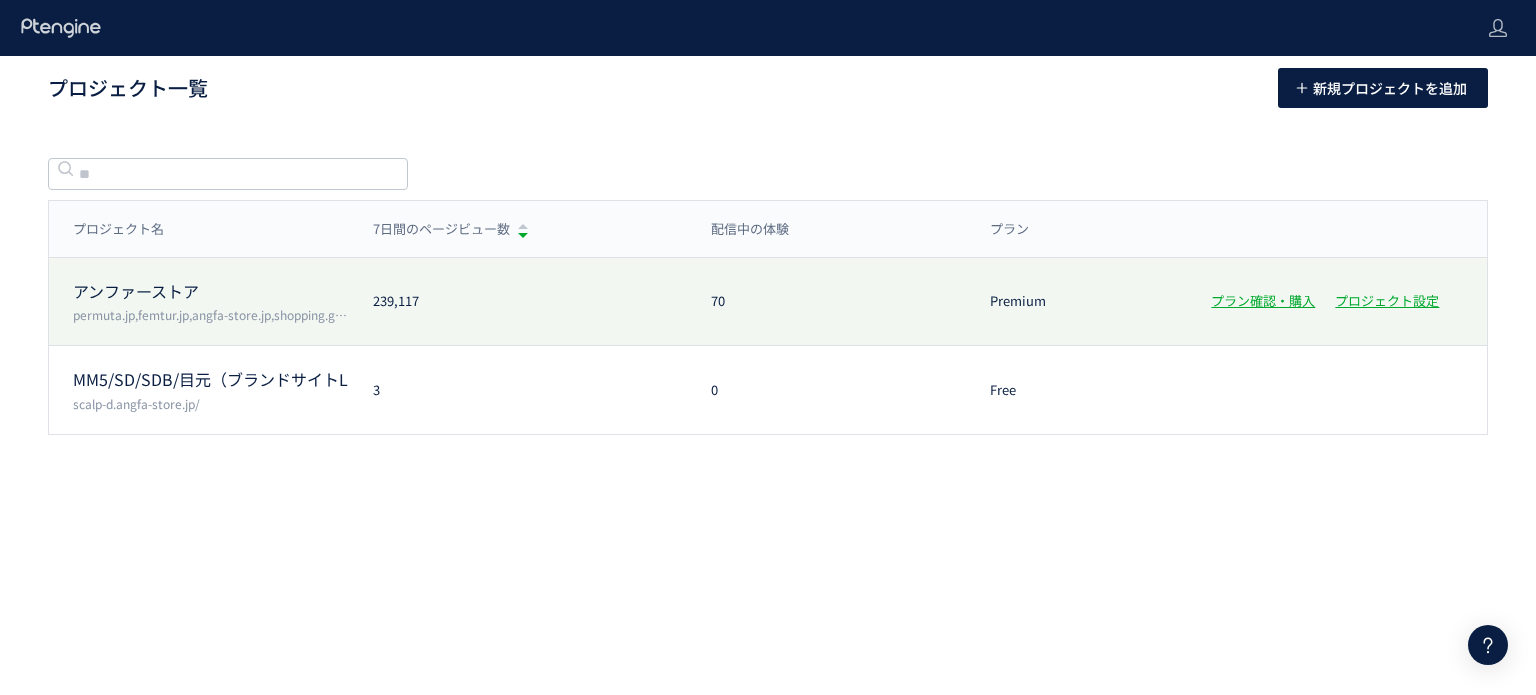 scroll, scrollTop: 0, scrollLeft: 0, axis: both 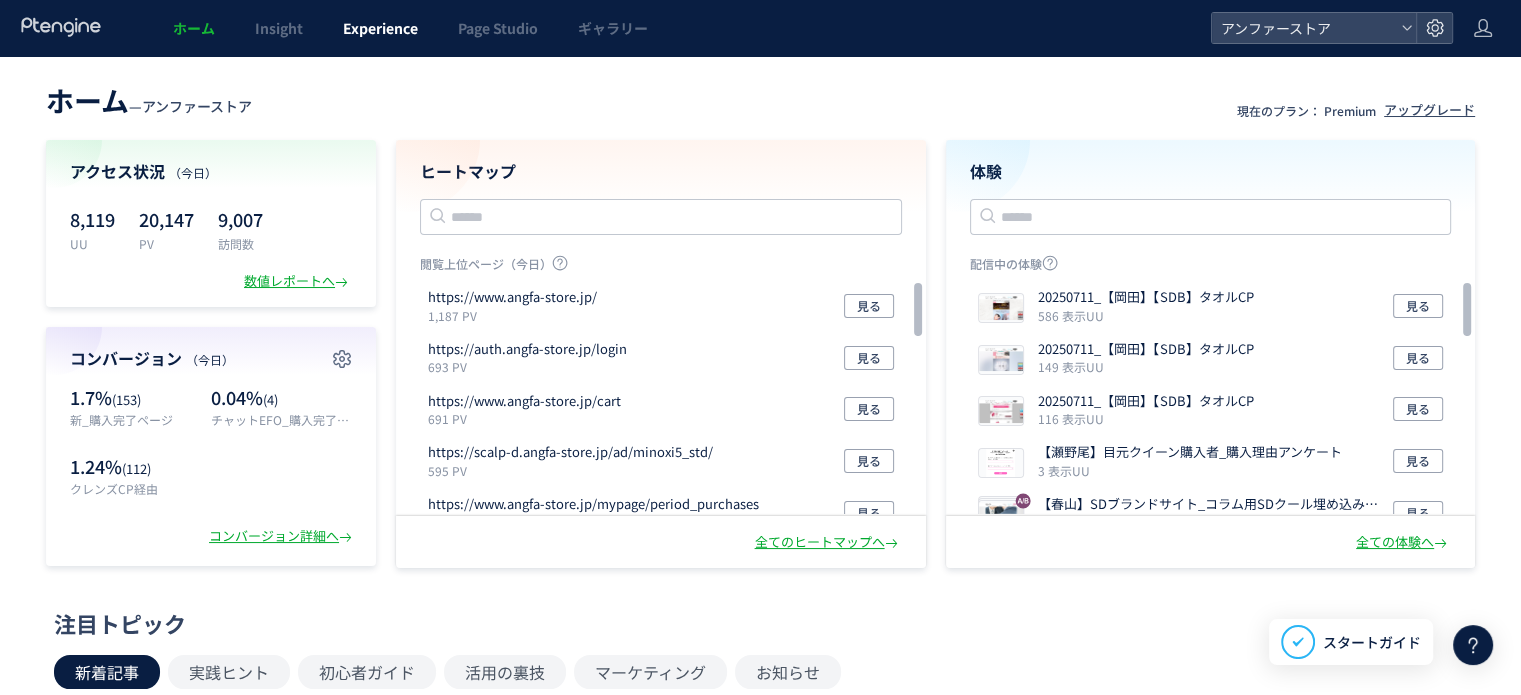 click on "Experience" at bounding box center (380, 28) 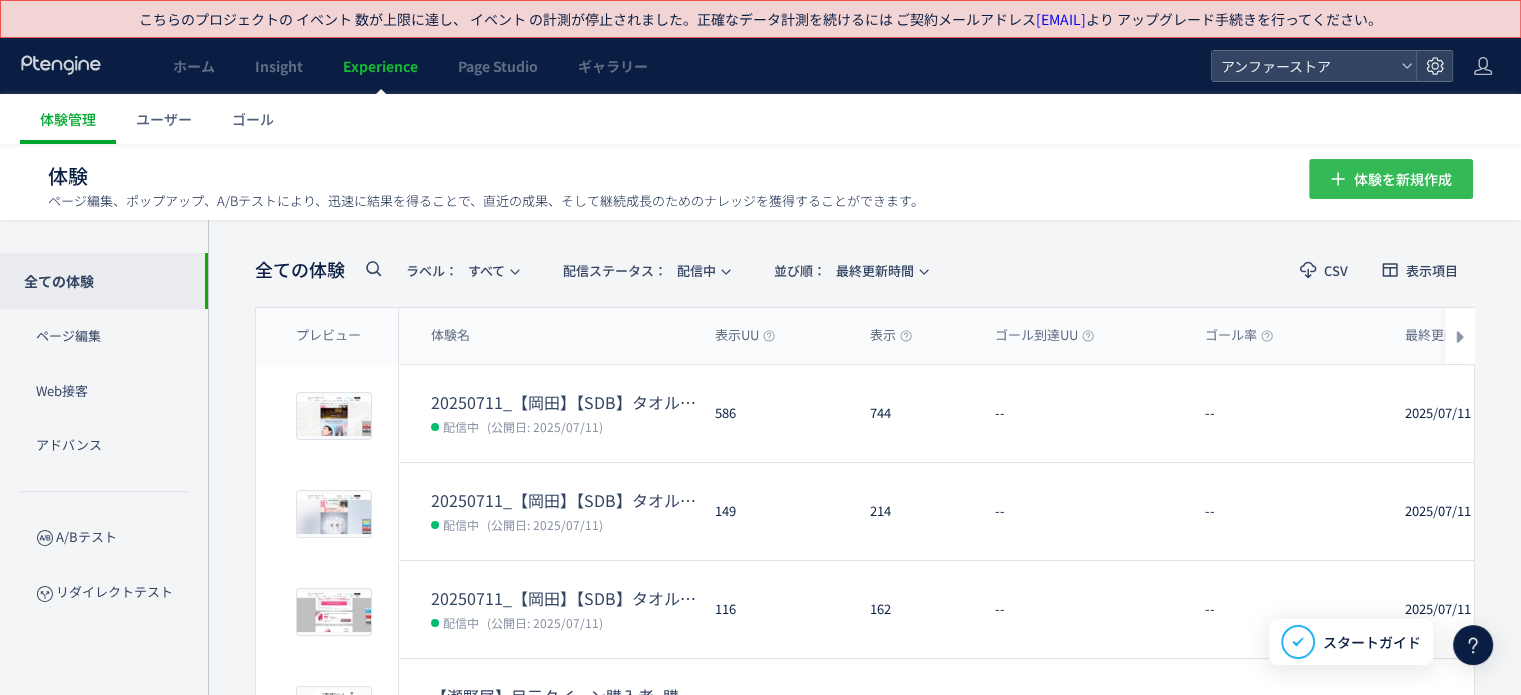 click on "体験を新規作成" at bounding box center (1403, 179) 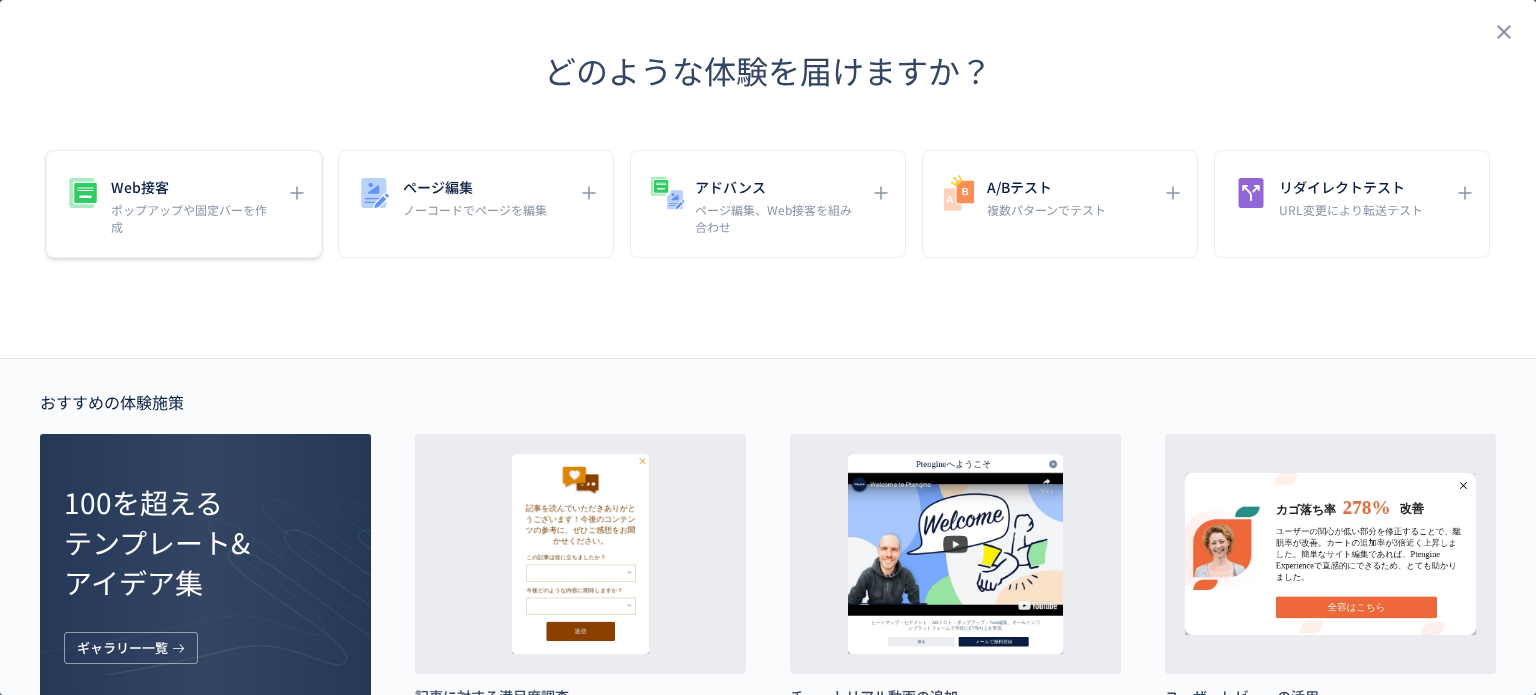 click on "ポップアップや固定バーを作成" at bounding box center [193, 218] 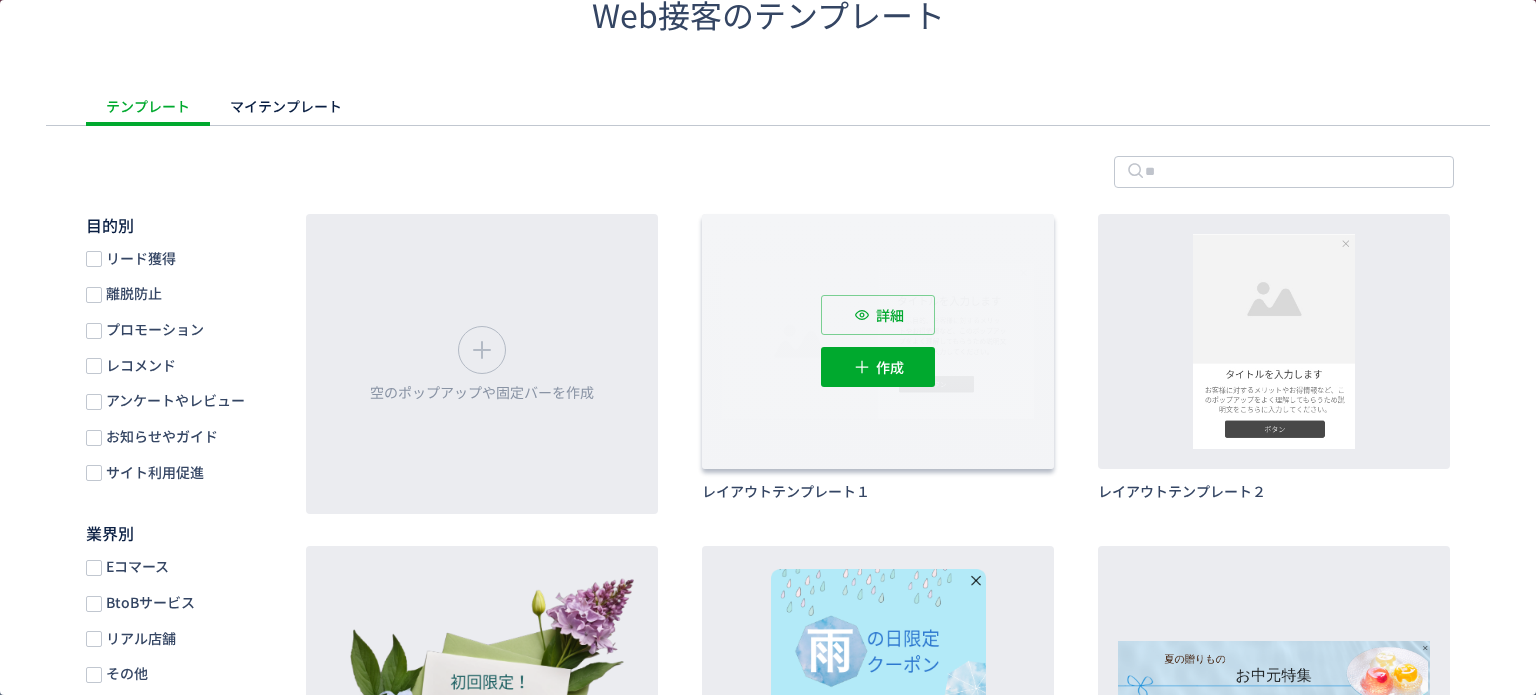scroll, scrollTop: 100, scrollLeft: 0, axis: vertical 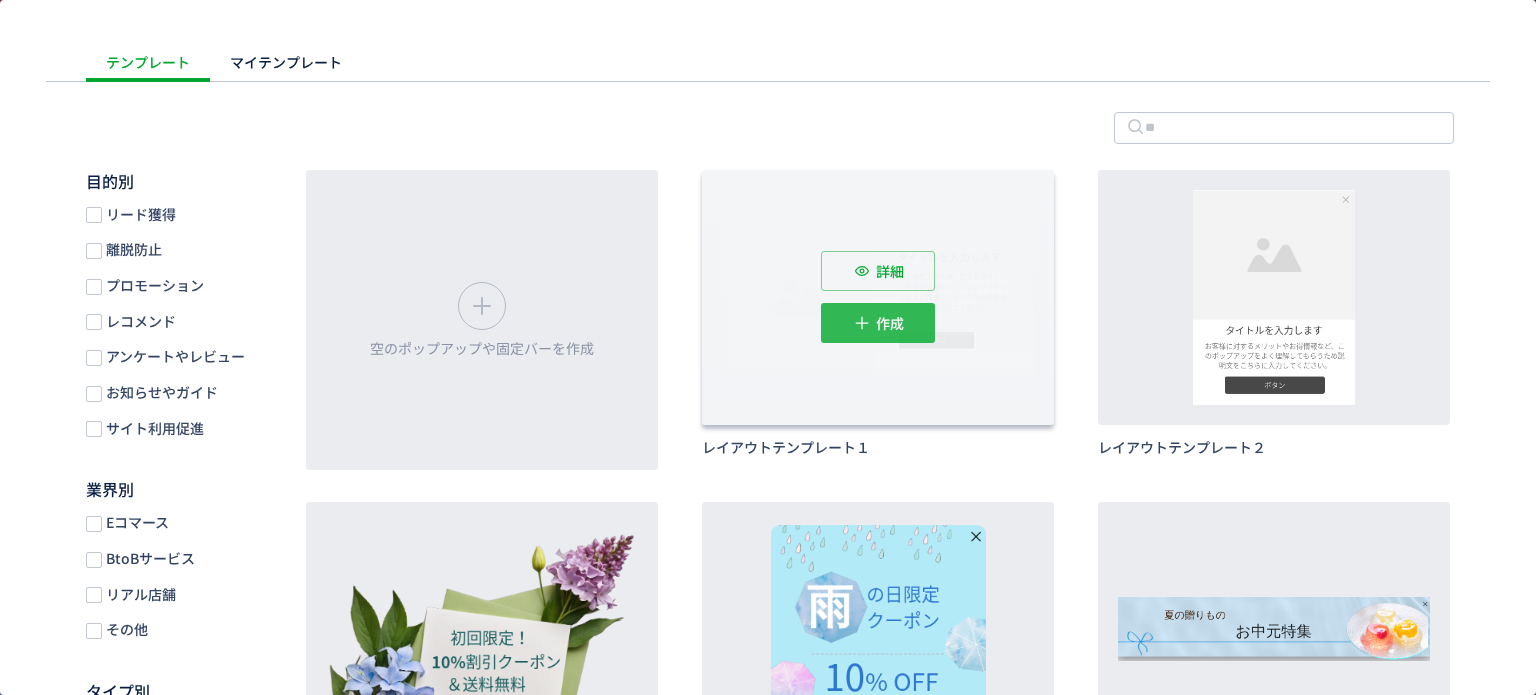 click on "作成" 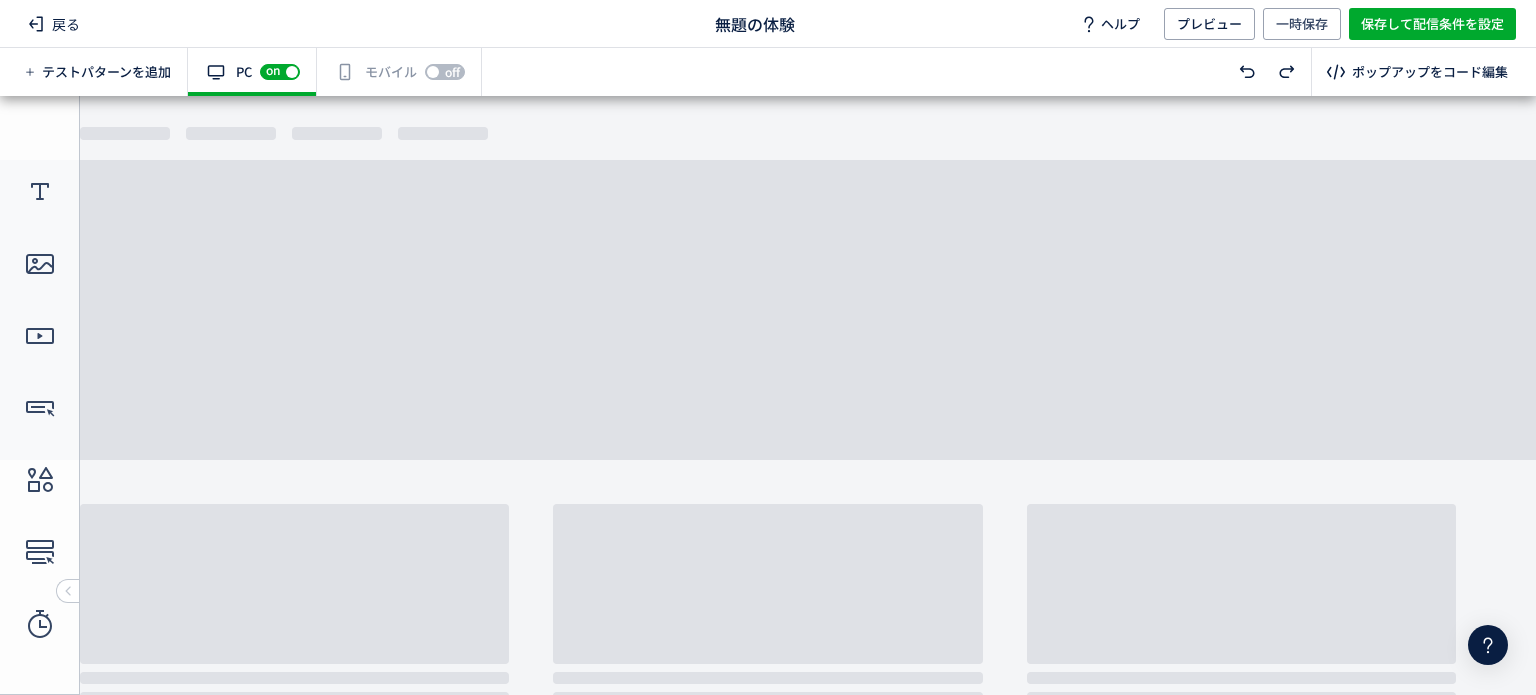 scroll, scrollTop: 0, scrollLeft: 0, axis: both 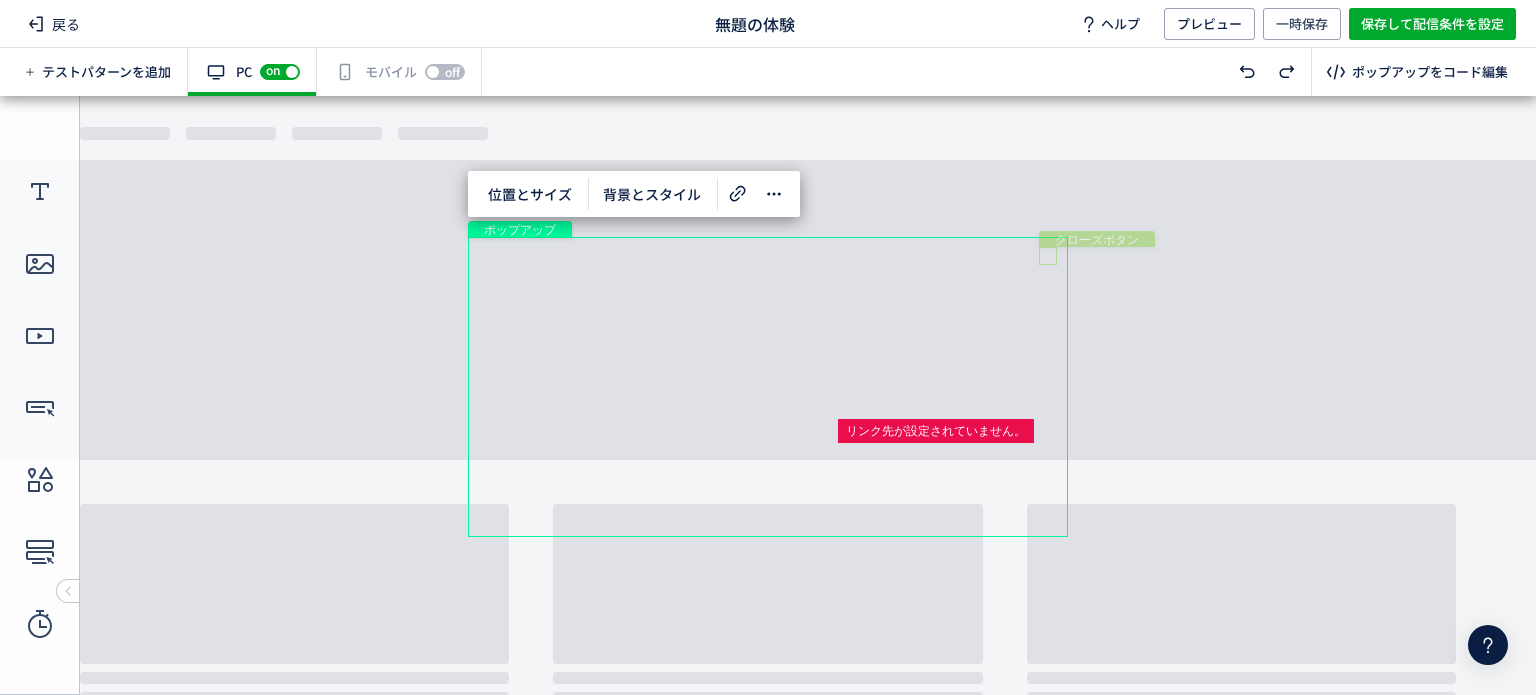 click on "クローズボタン" at bounding box center [1048, 256] 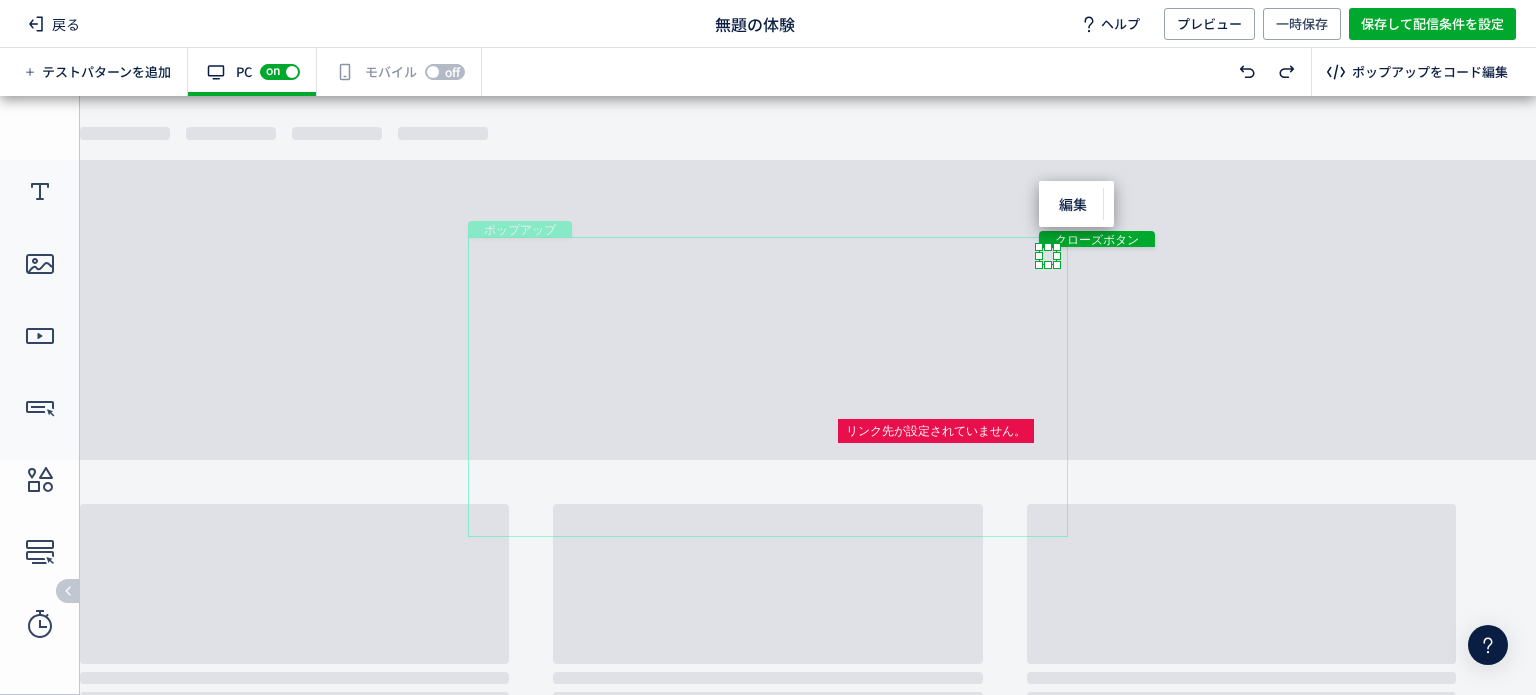 click 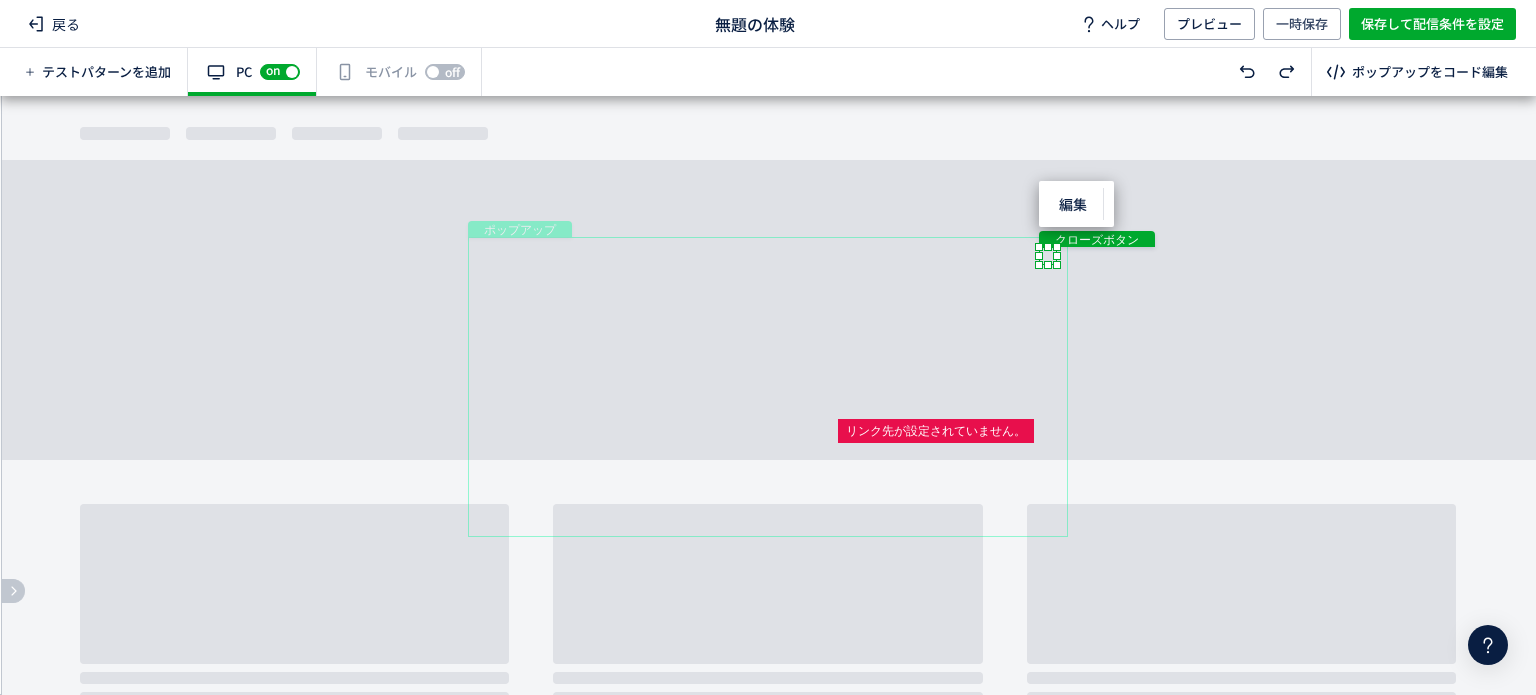 click at bounding box center (13, 591) 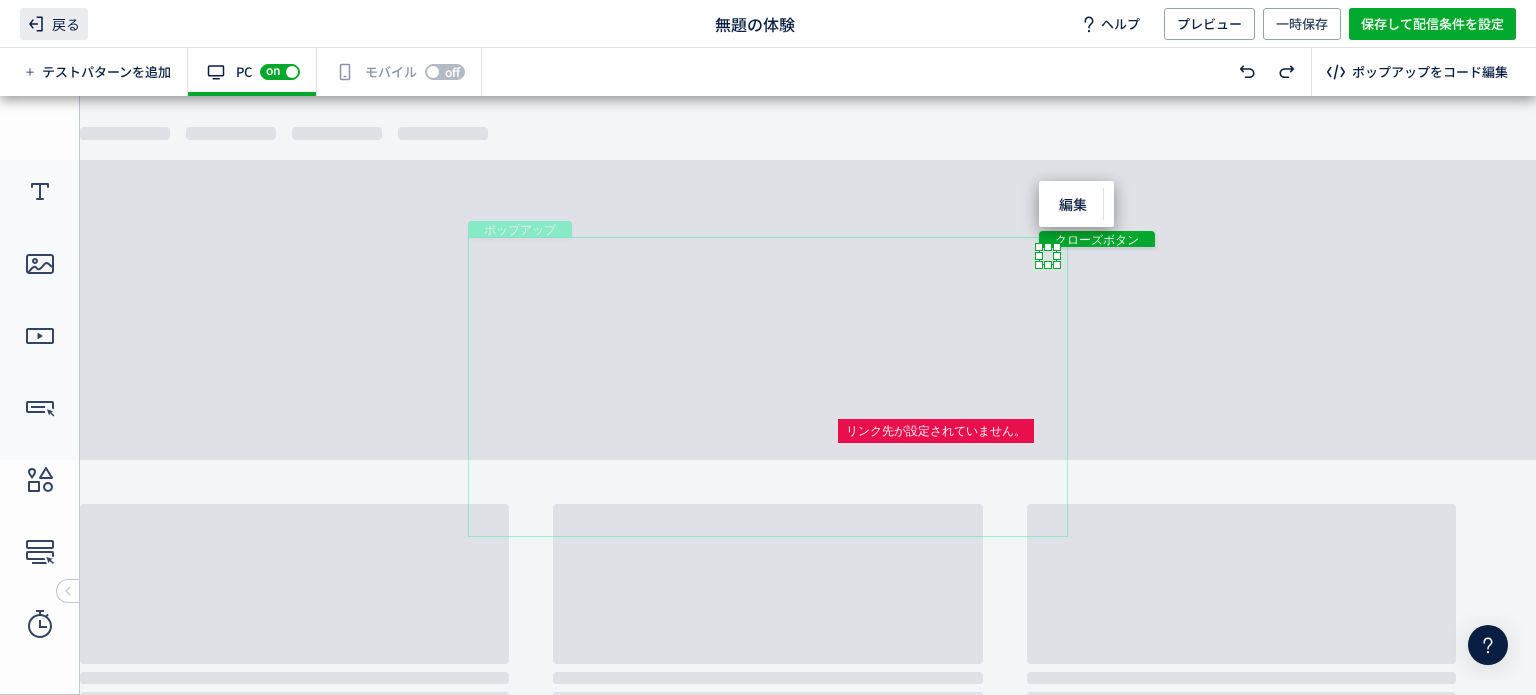 click on "戻る" at bounding box center (54, 24) 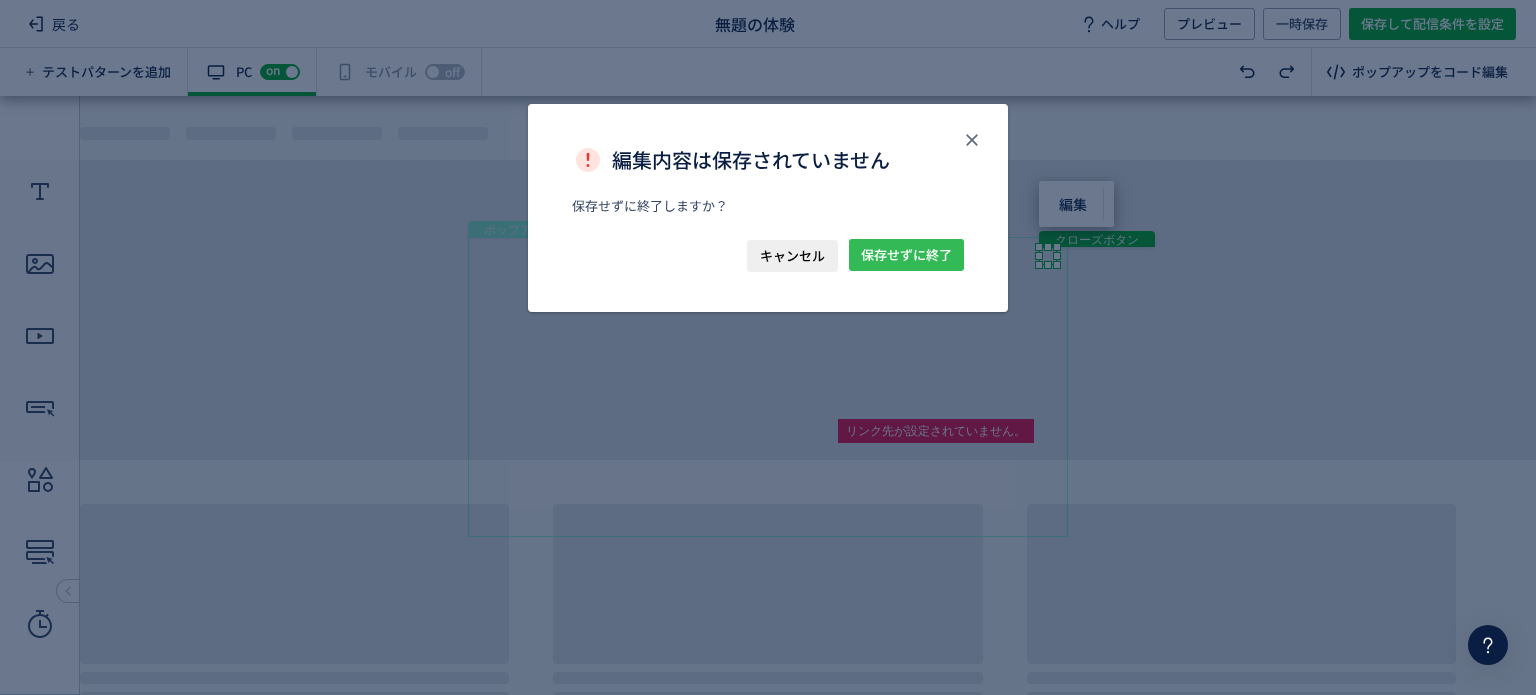 click on "保存せずに終了" at bounding box center [906, 255] 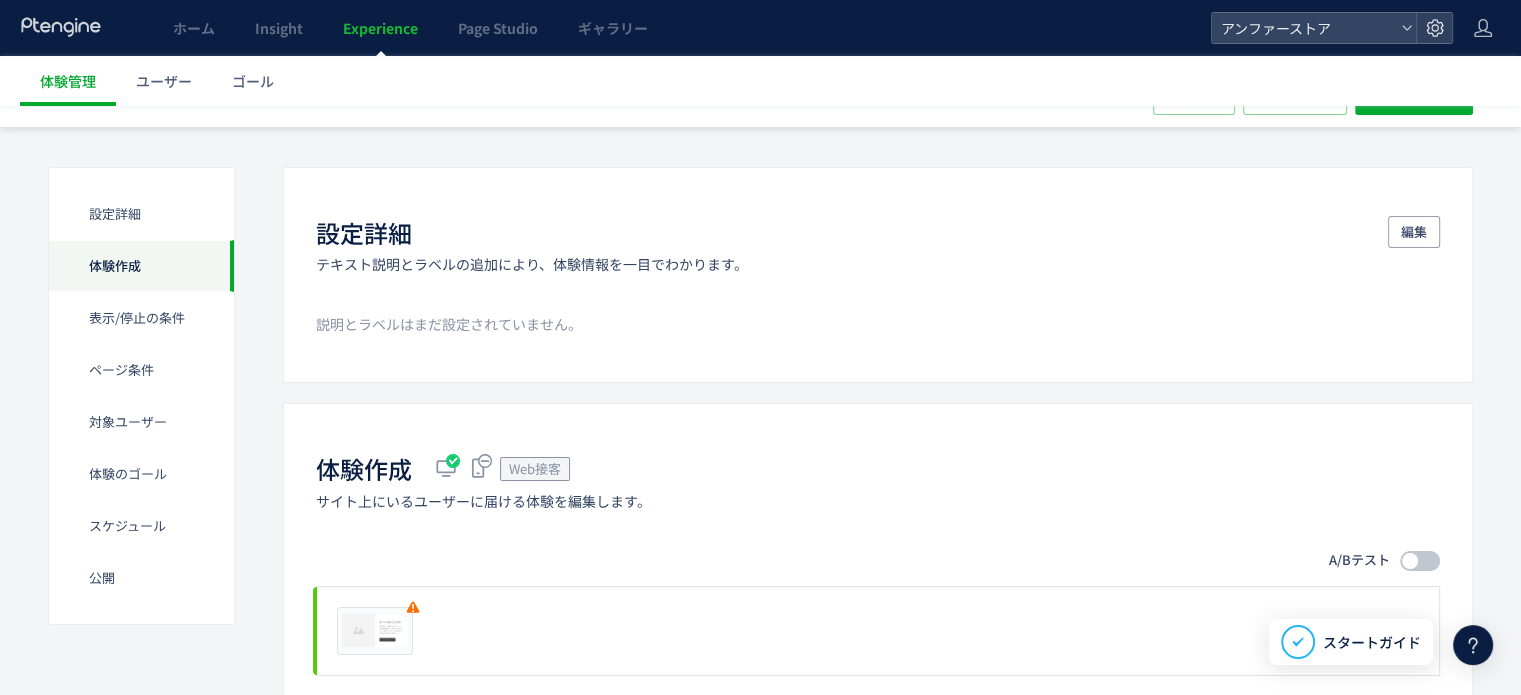 scroll, scrollTop: 0, scrollLeft: 0, axis: both 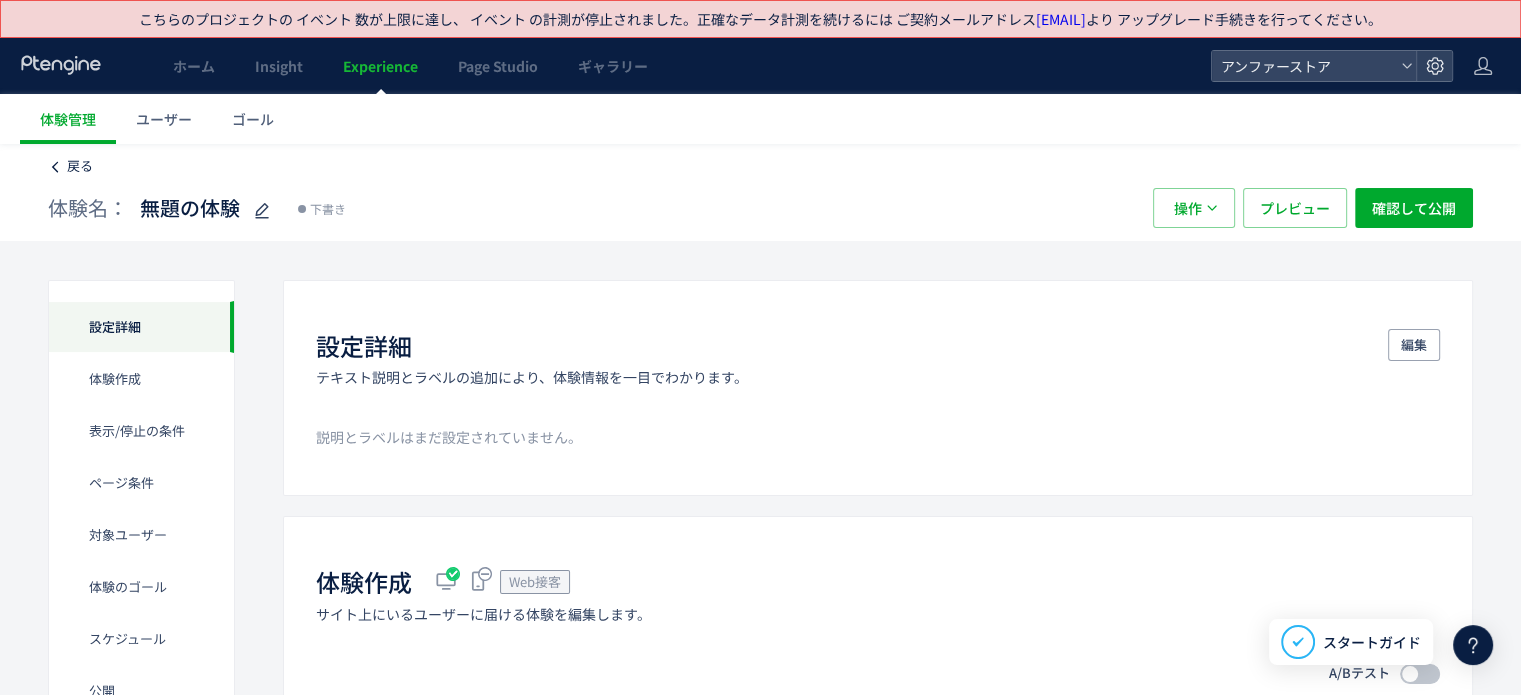 click on "戻る" 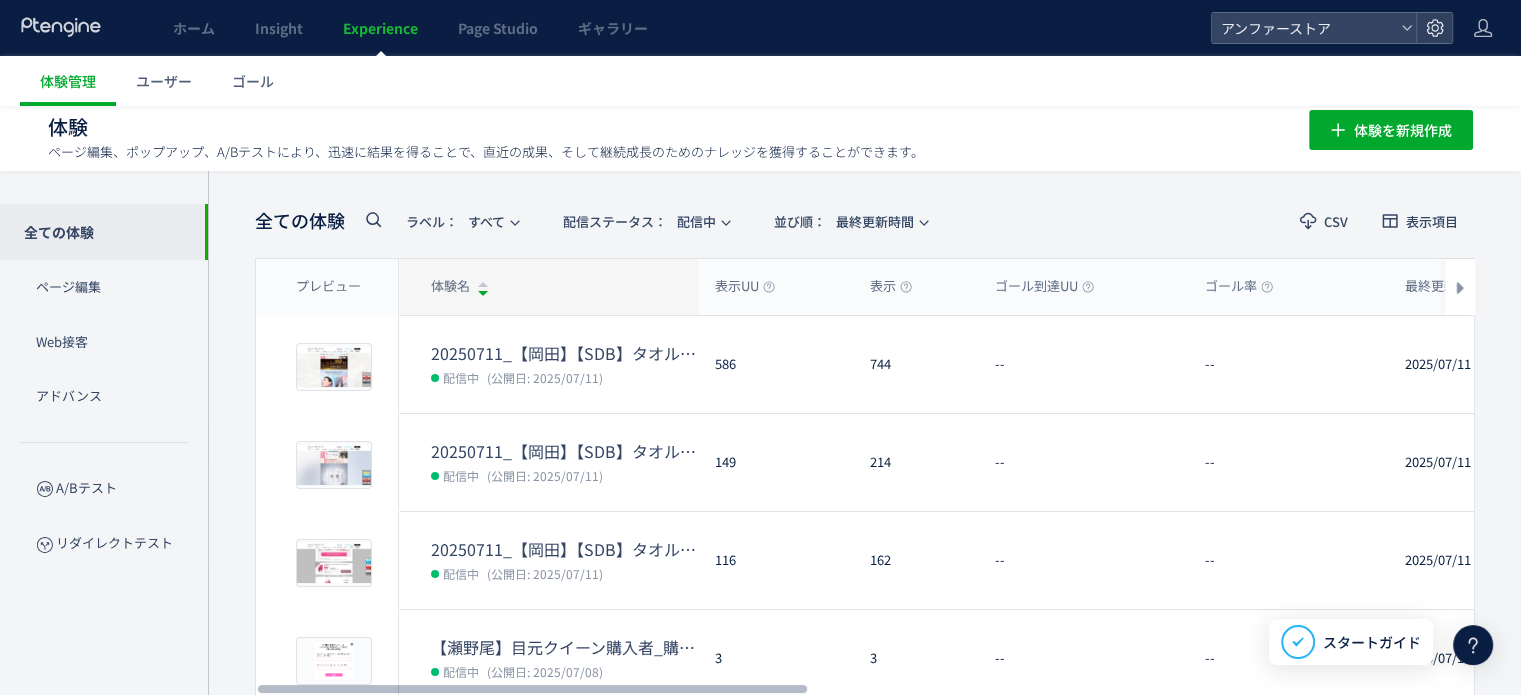 scroll, scrollTop: 0, scrollLeft: 0, axis: both 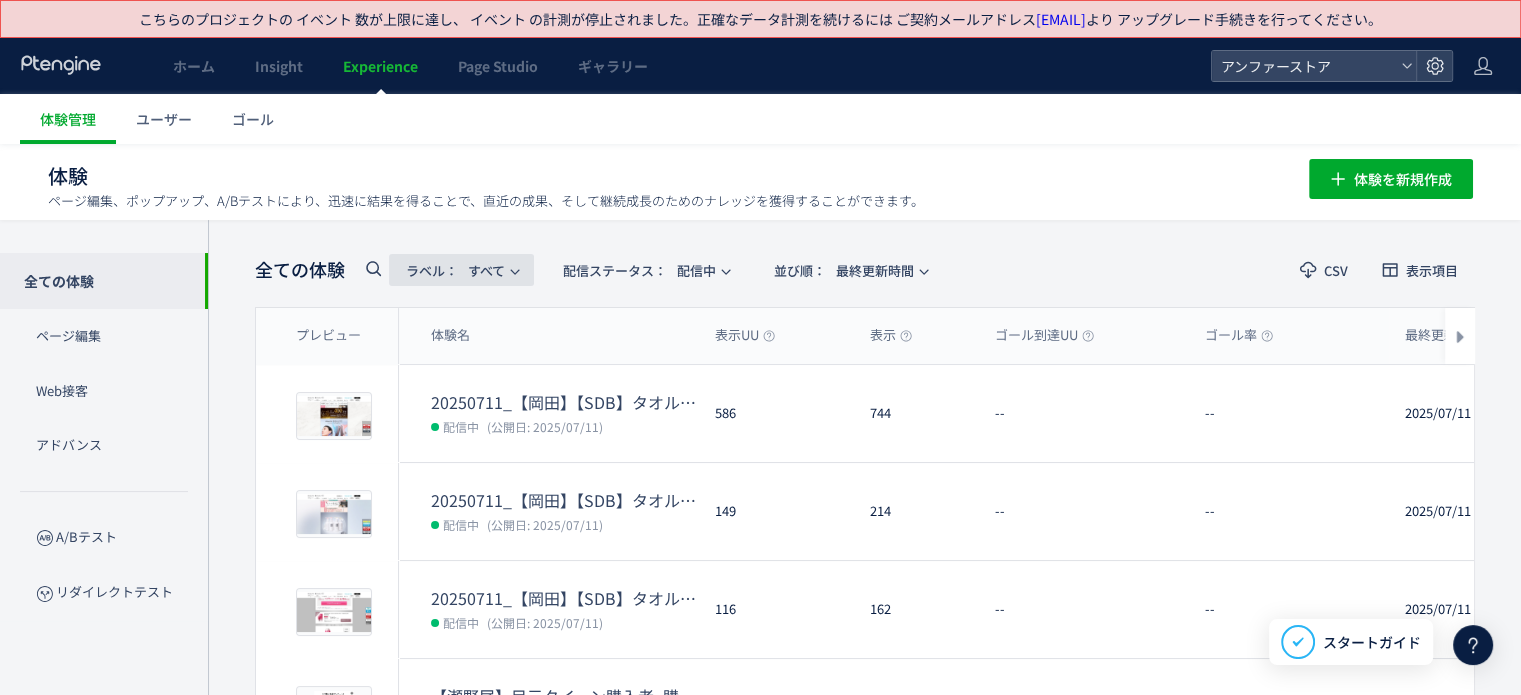 click on "ラベル：  すべて" 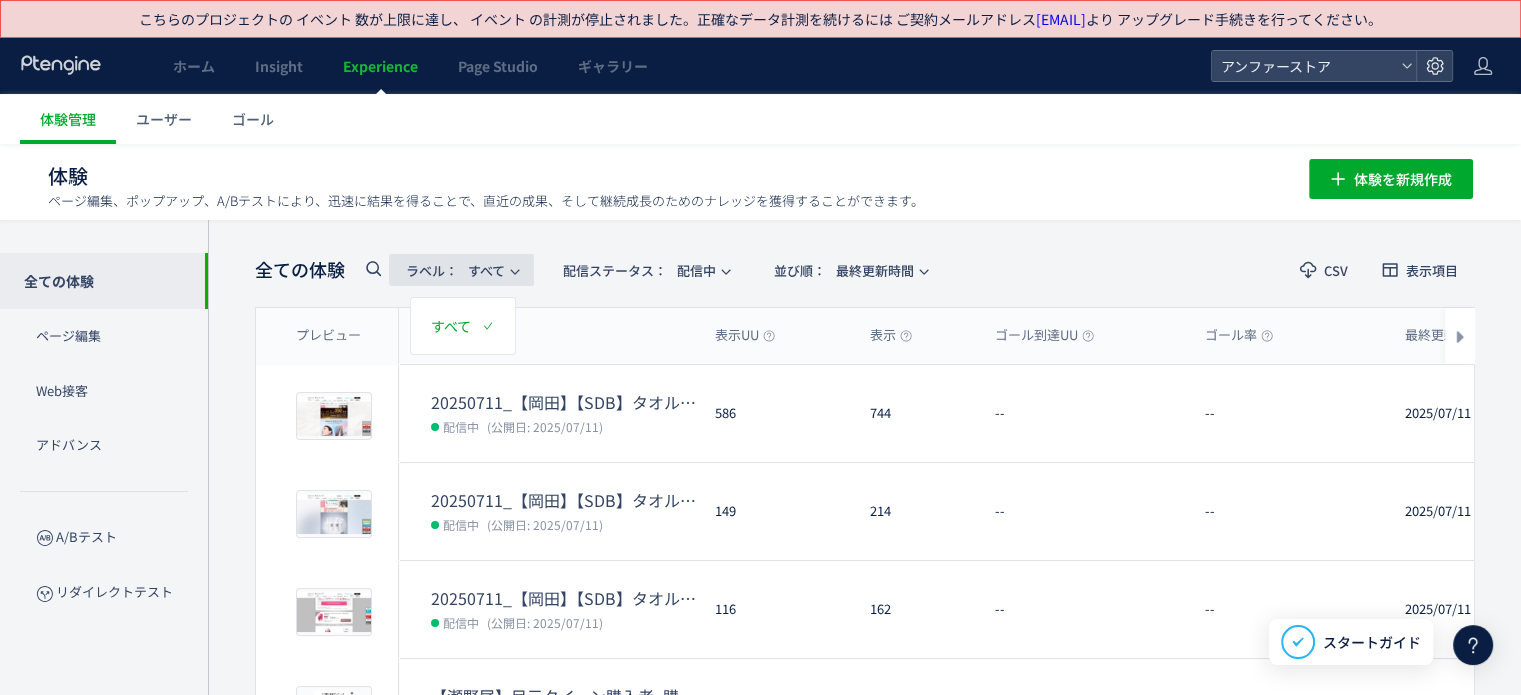 drag, startPoint x: 508, startPoint y: 271, endPoint x: 544, endPoint y: 258, distance: 38.27532 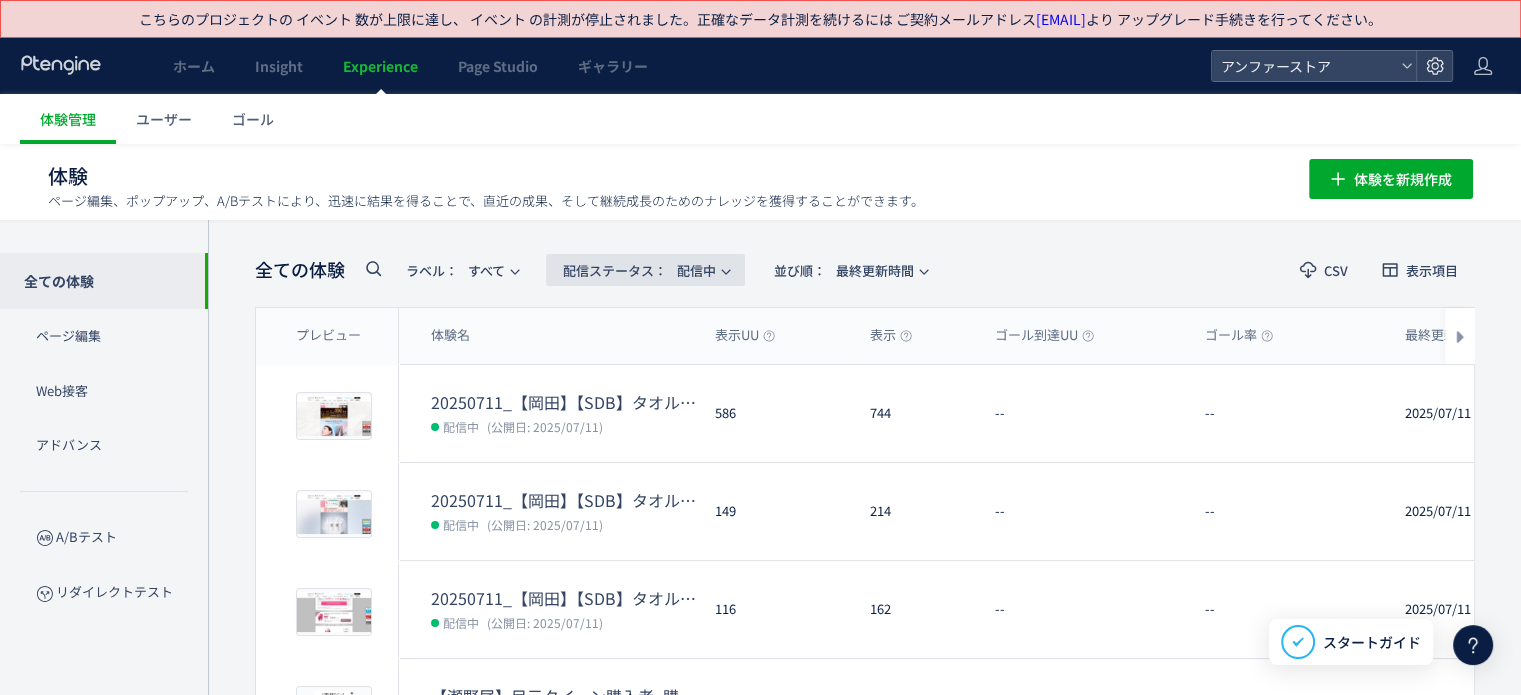 click 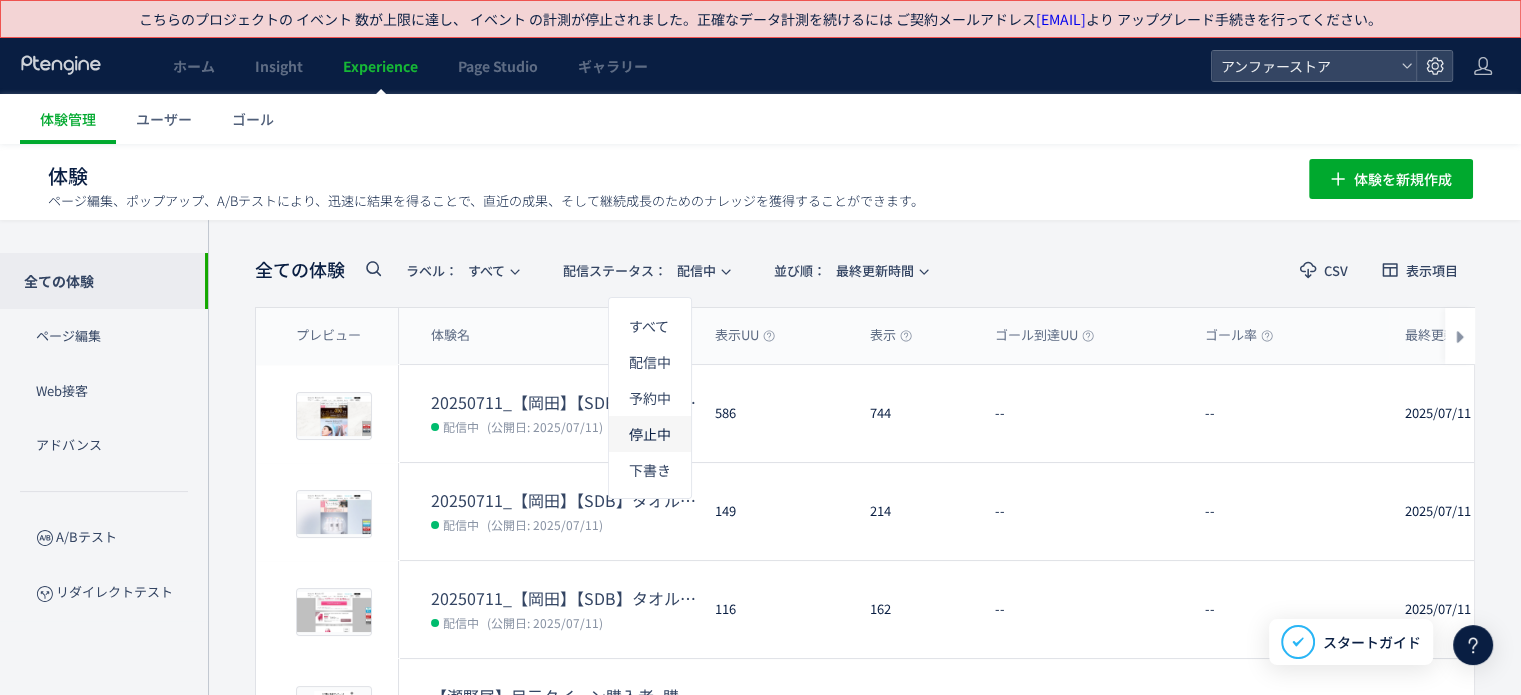 click on "停止中" 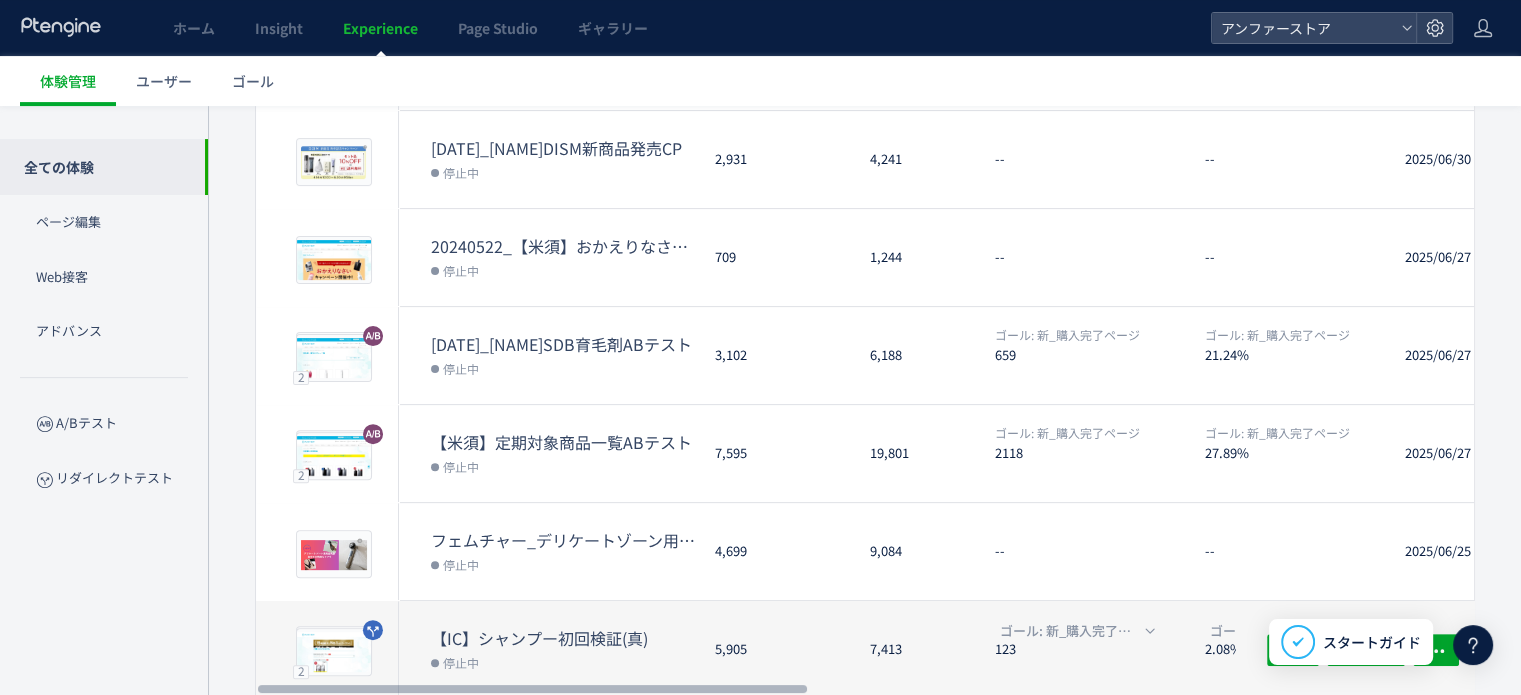scroll, scrollTop: 722, scrollLeft: 0, axis: vertical 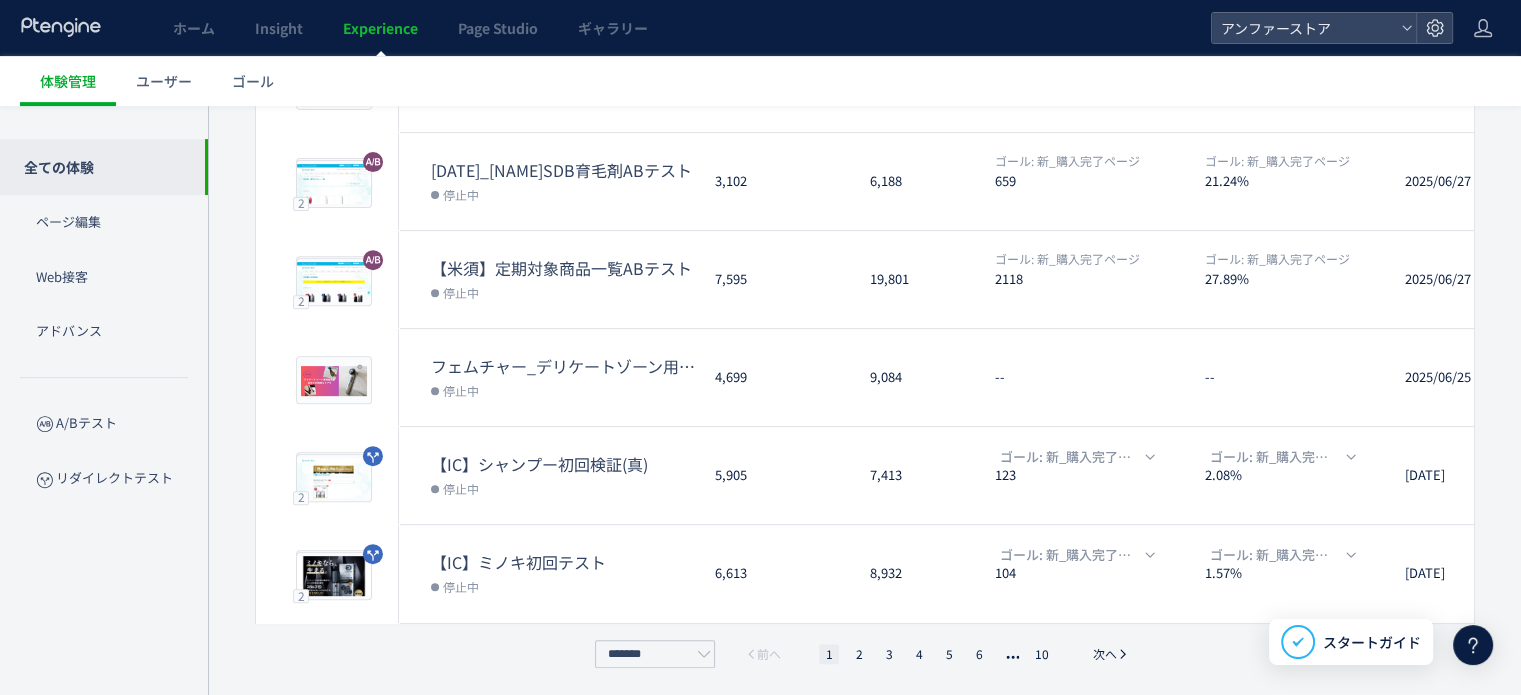 click on "1  2 3 4 5 6 10" at bounding box center [937, 654] 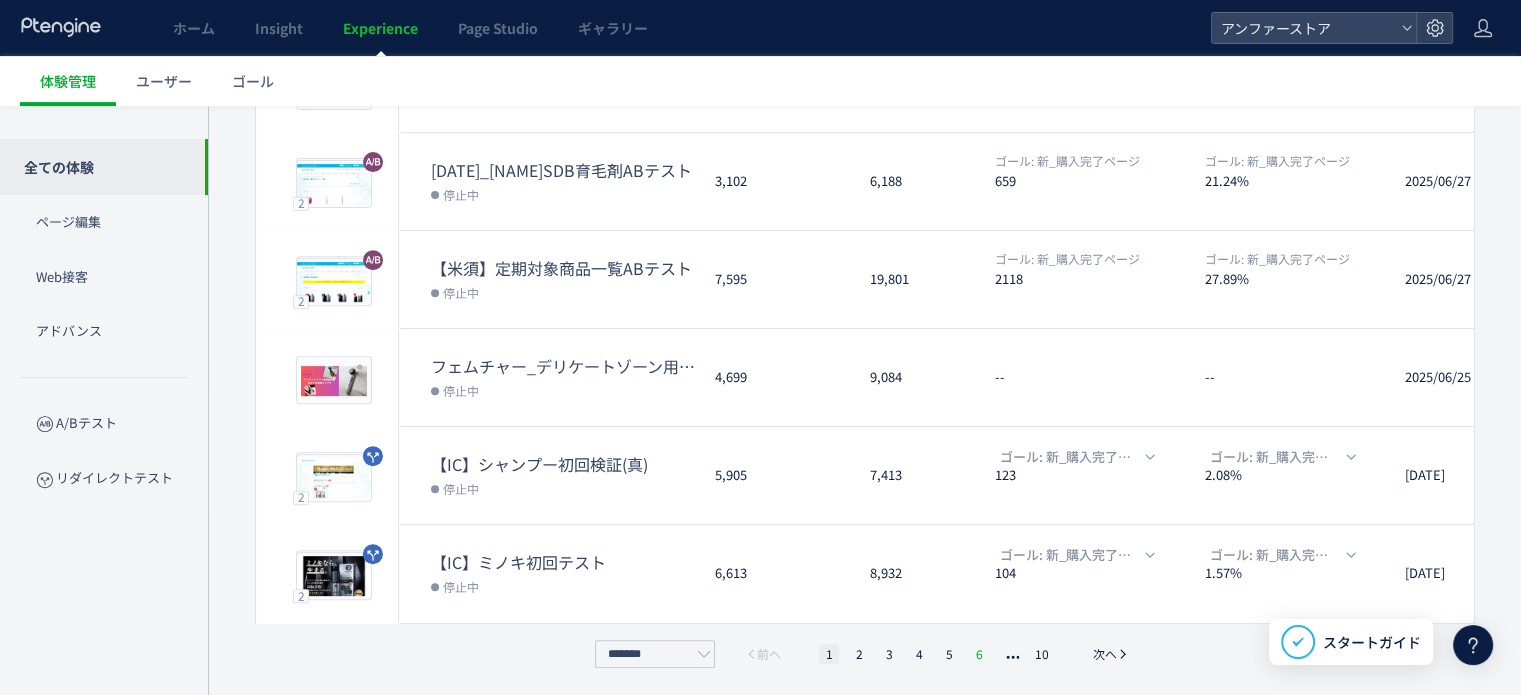 click on "6" 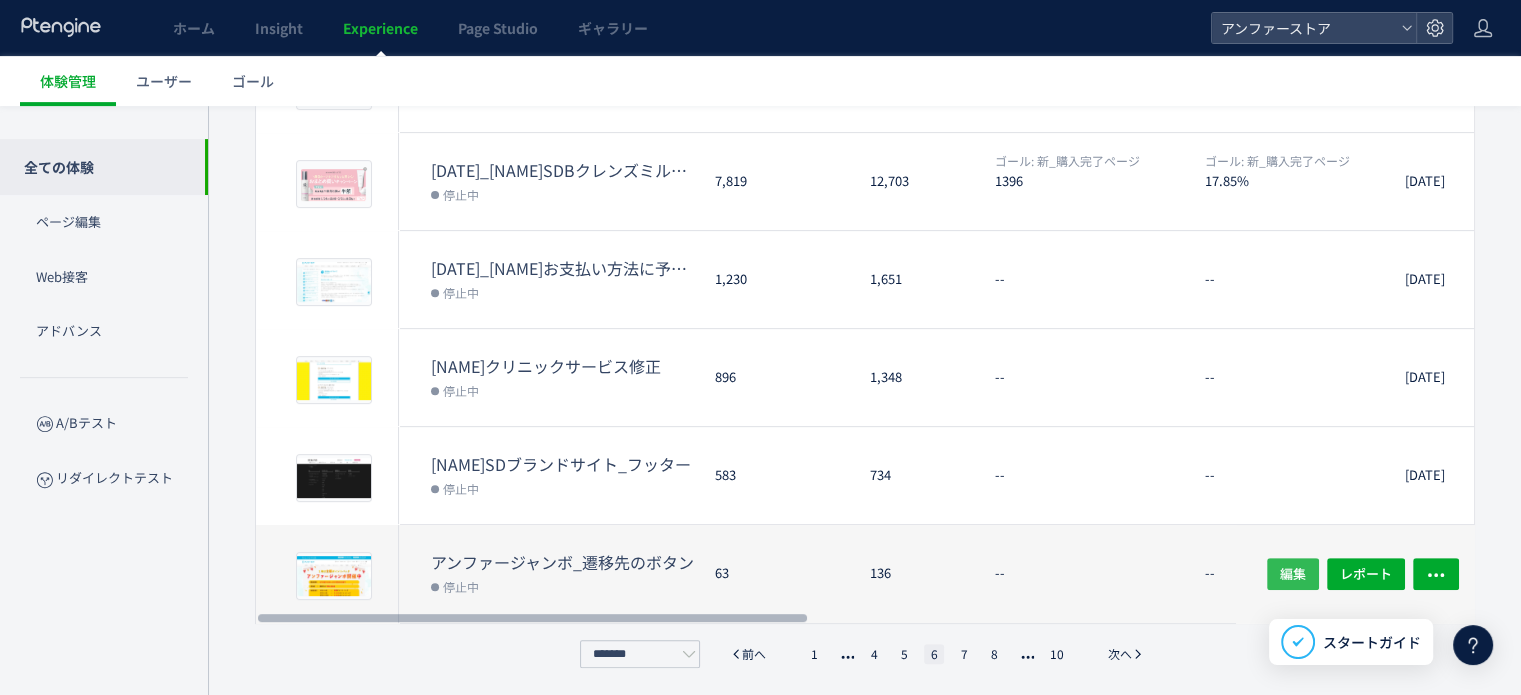 click on "編集" at bounding box center (1293, 574) 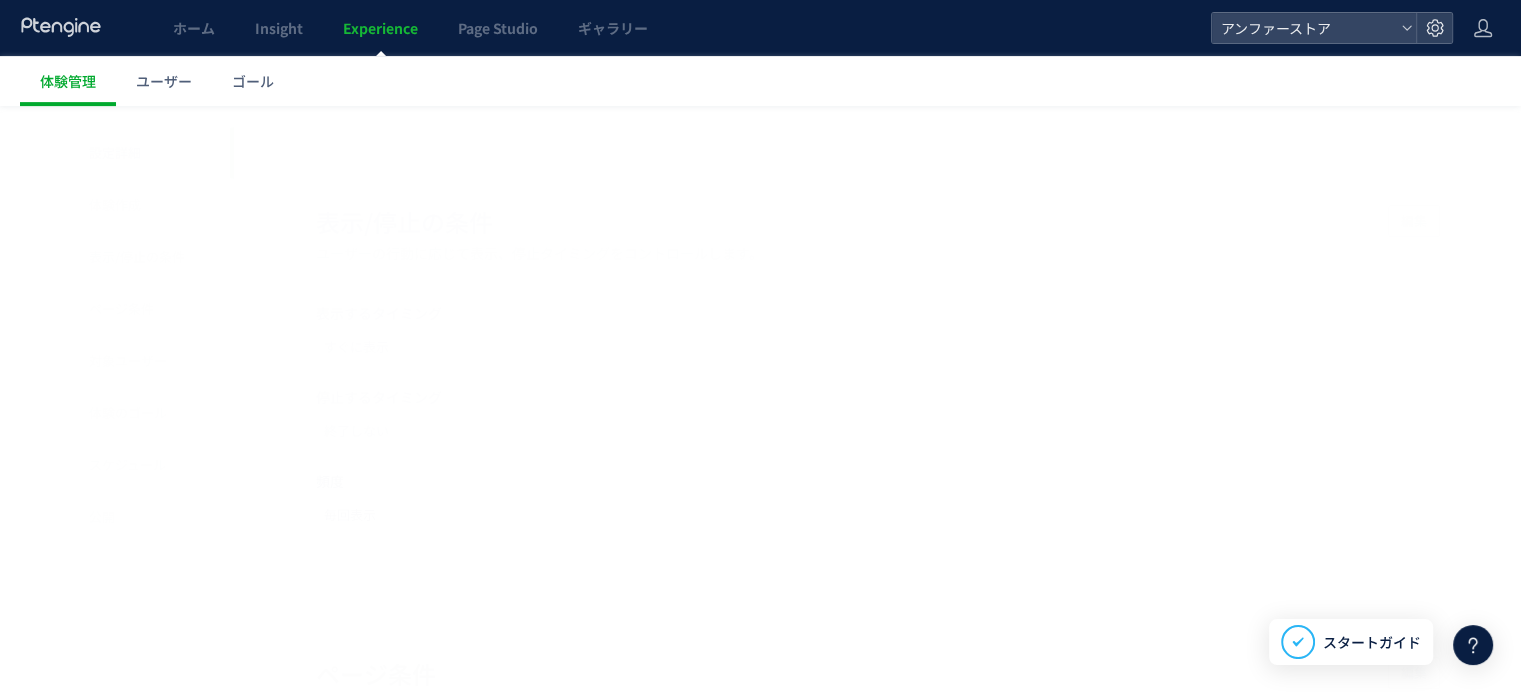 scroll, scrollTop: 0, scrollLeft: 0, axis: both 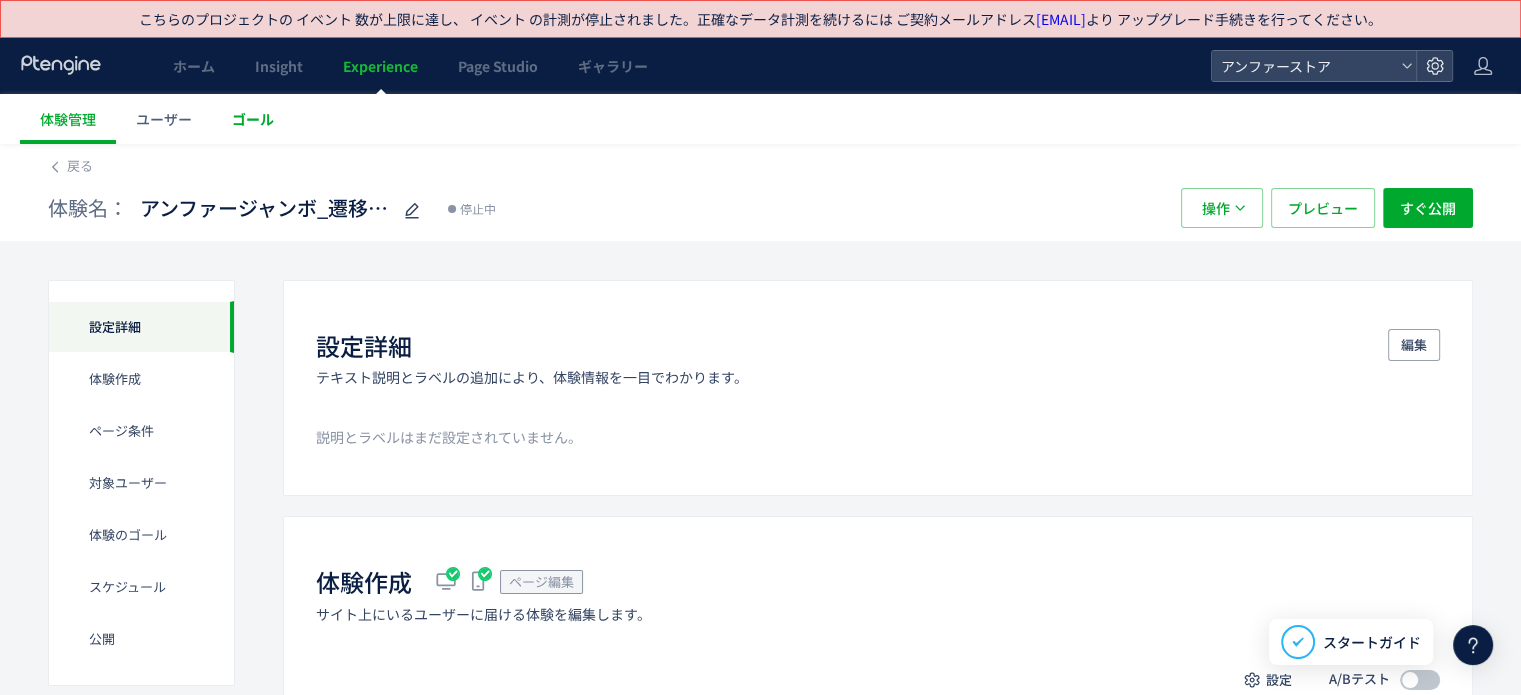 click on "ゴール" at bounding box center (253, 119) 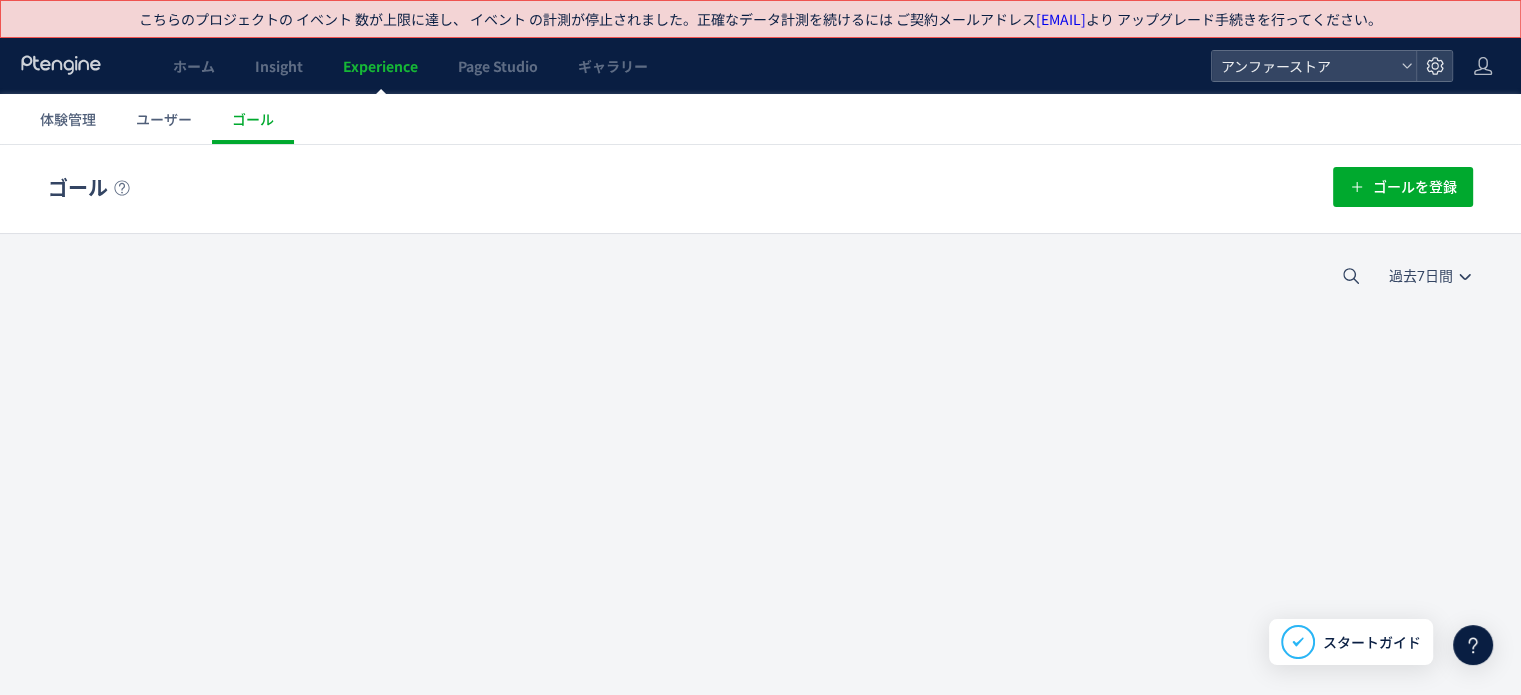 scroll, scrollTop: 0, scrollLeft: 0, axis: both 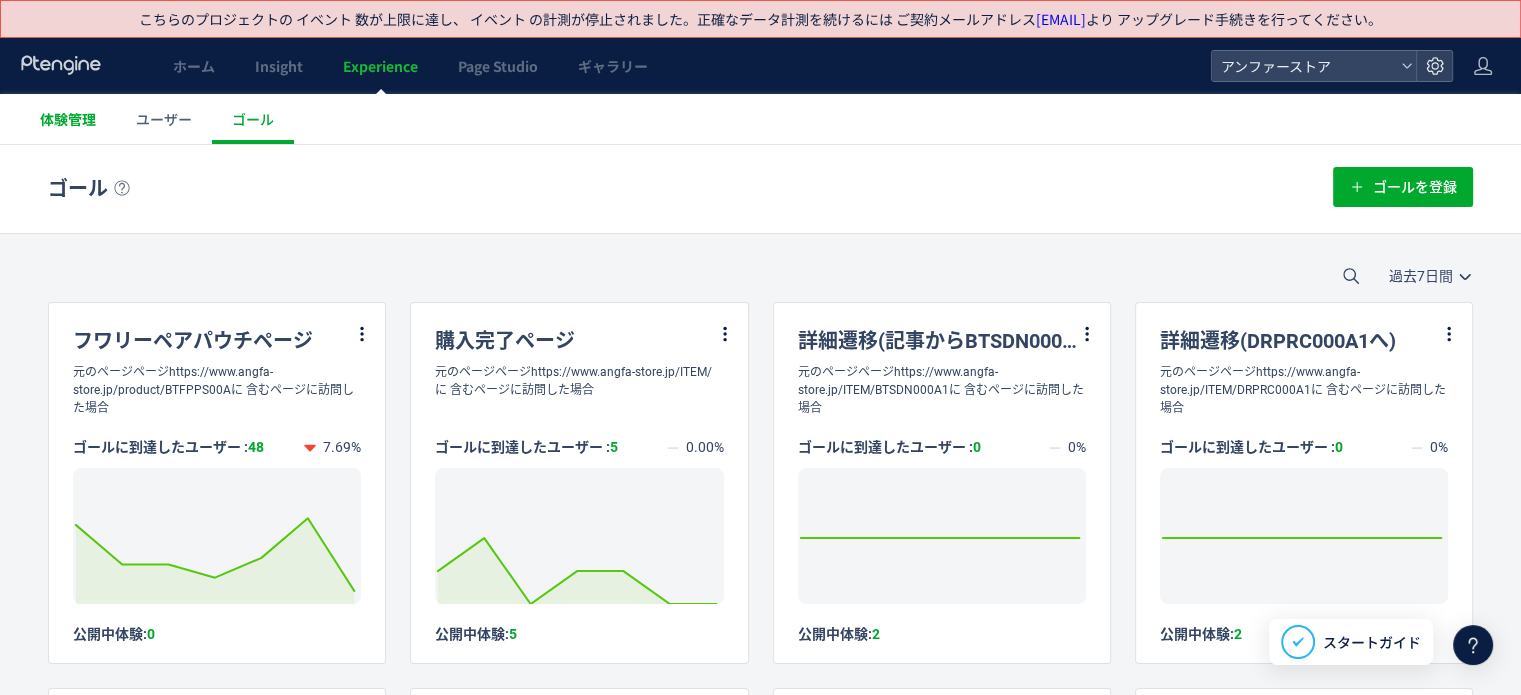 click on "体験管理" at bounding box center (68, 119) 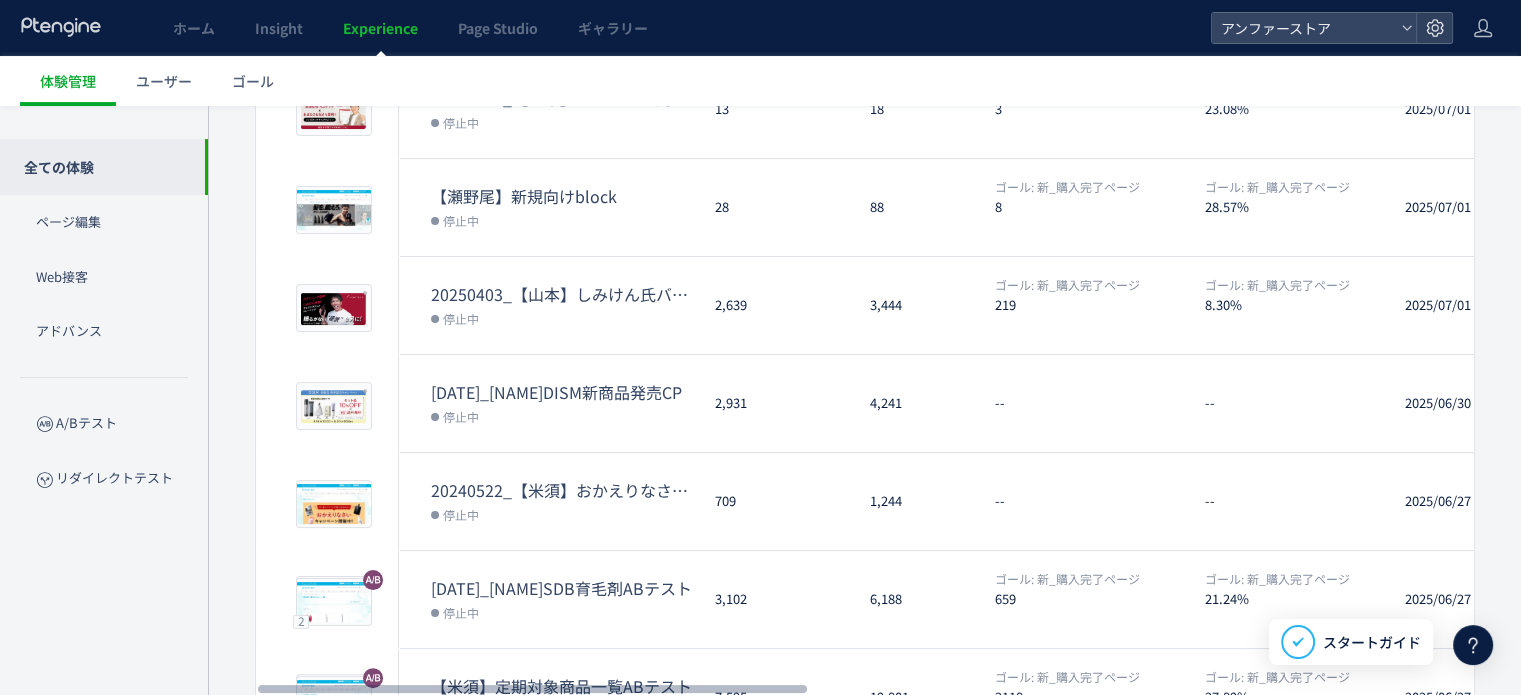 scroll, scrollTop: 722, scrollLeft: 0, axis: vertical 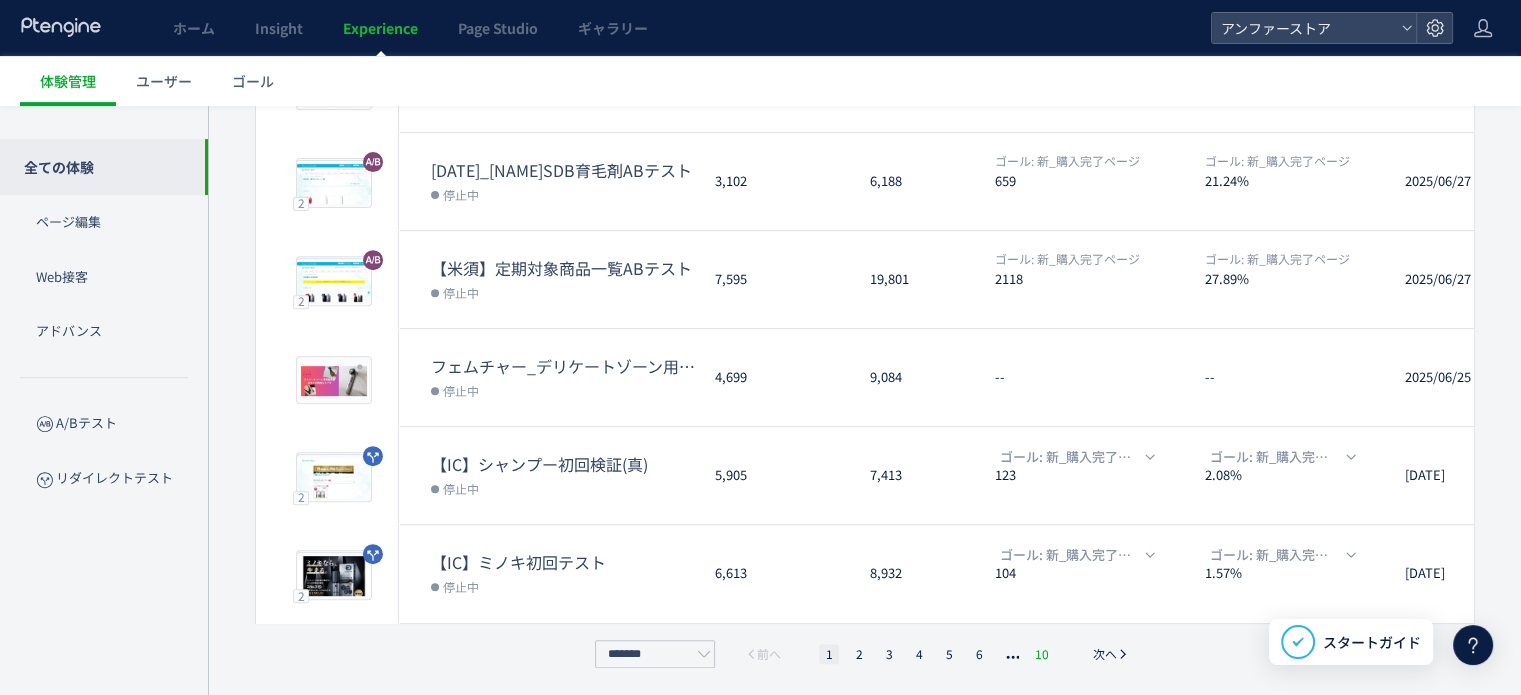 click on "10" 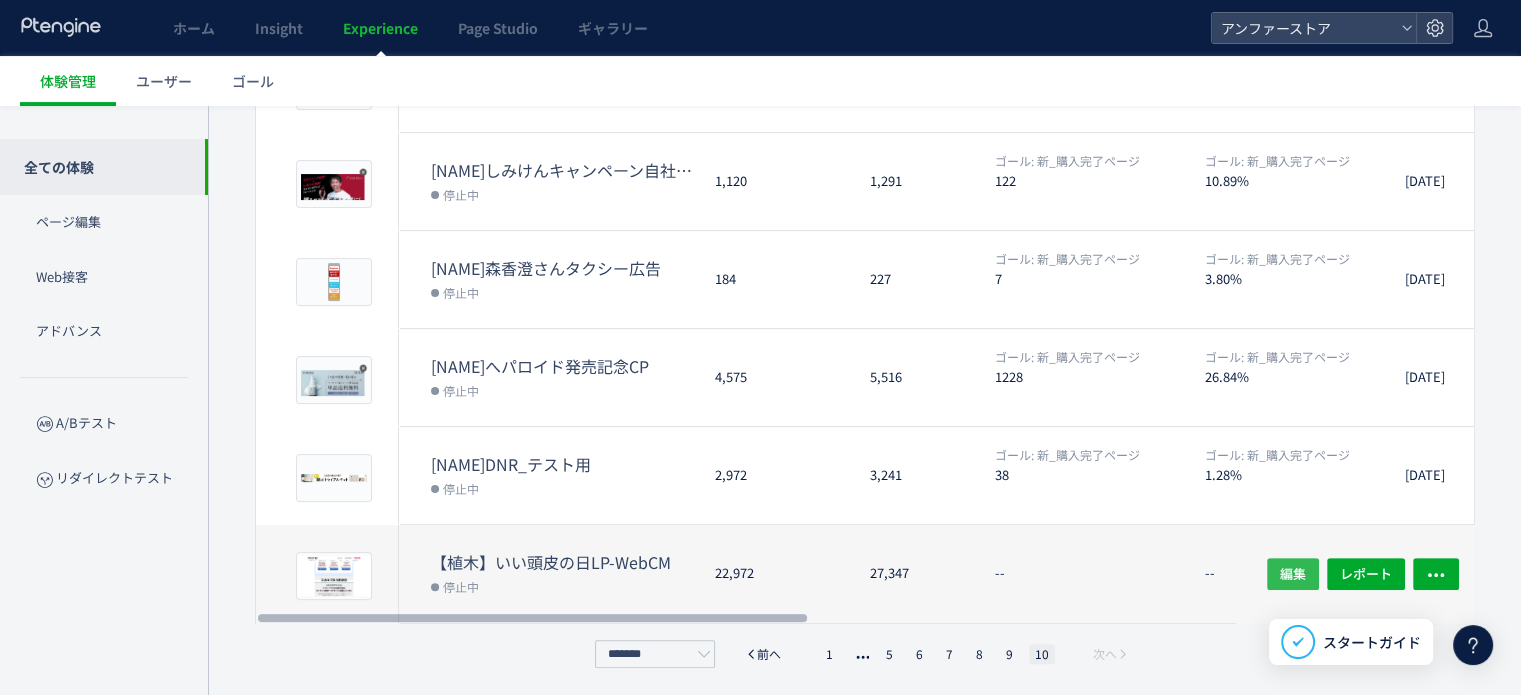 click on "編集" at bounding box center (1293, 574) 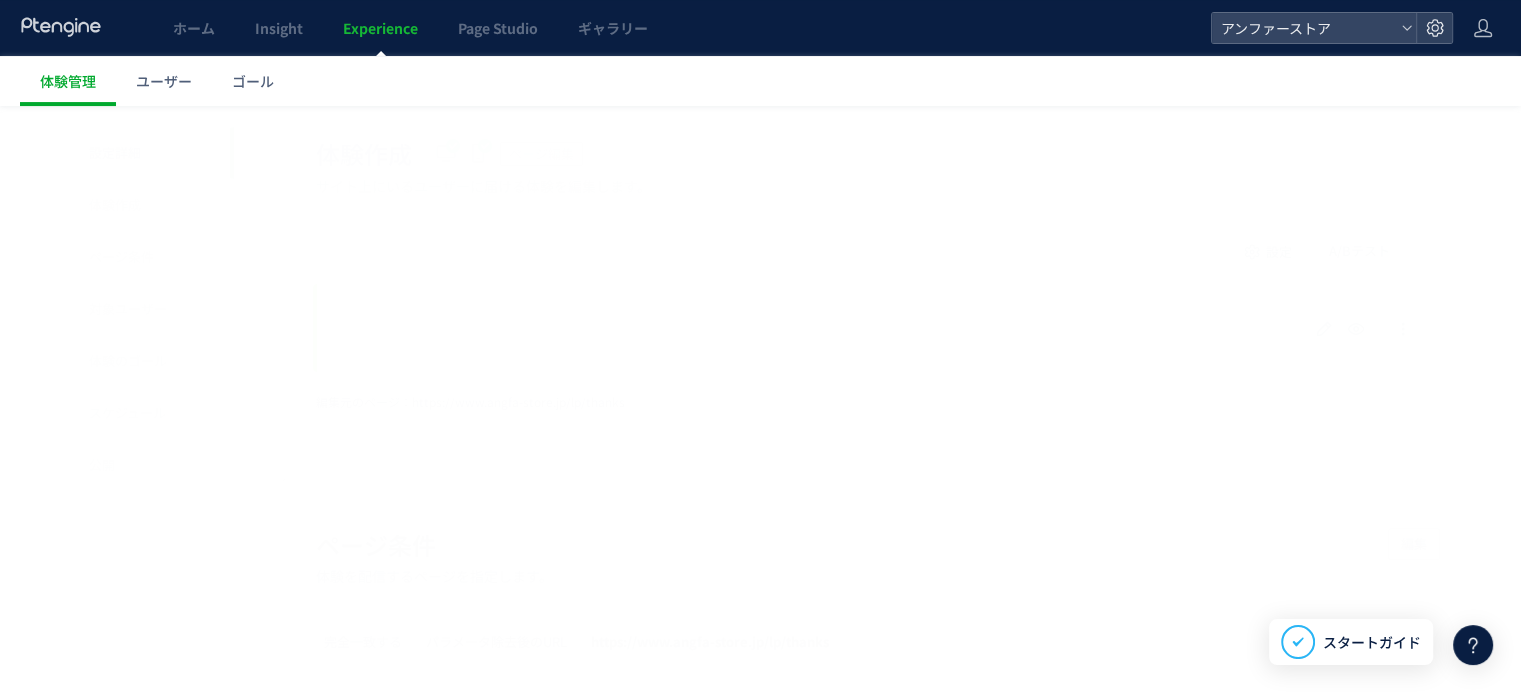scroll, scrollTop: 0, scrollLeft: 0, axis: both 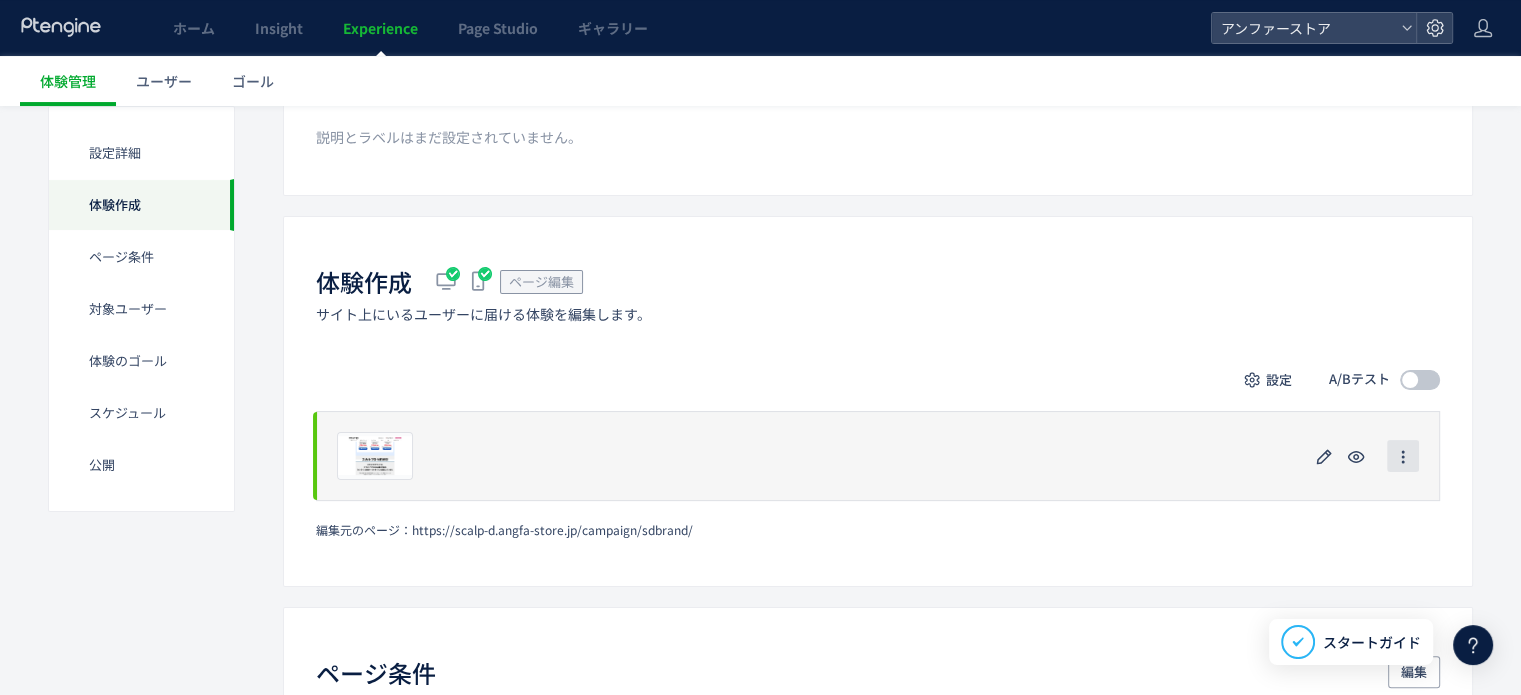 click 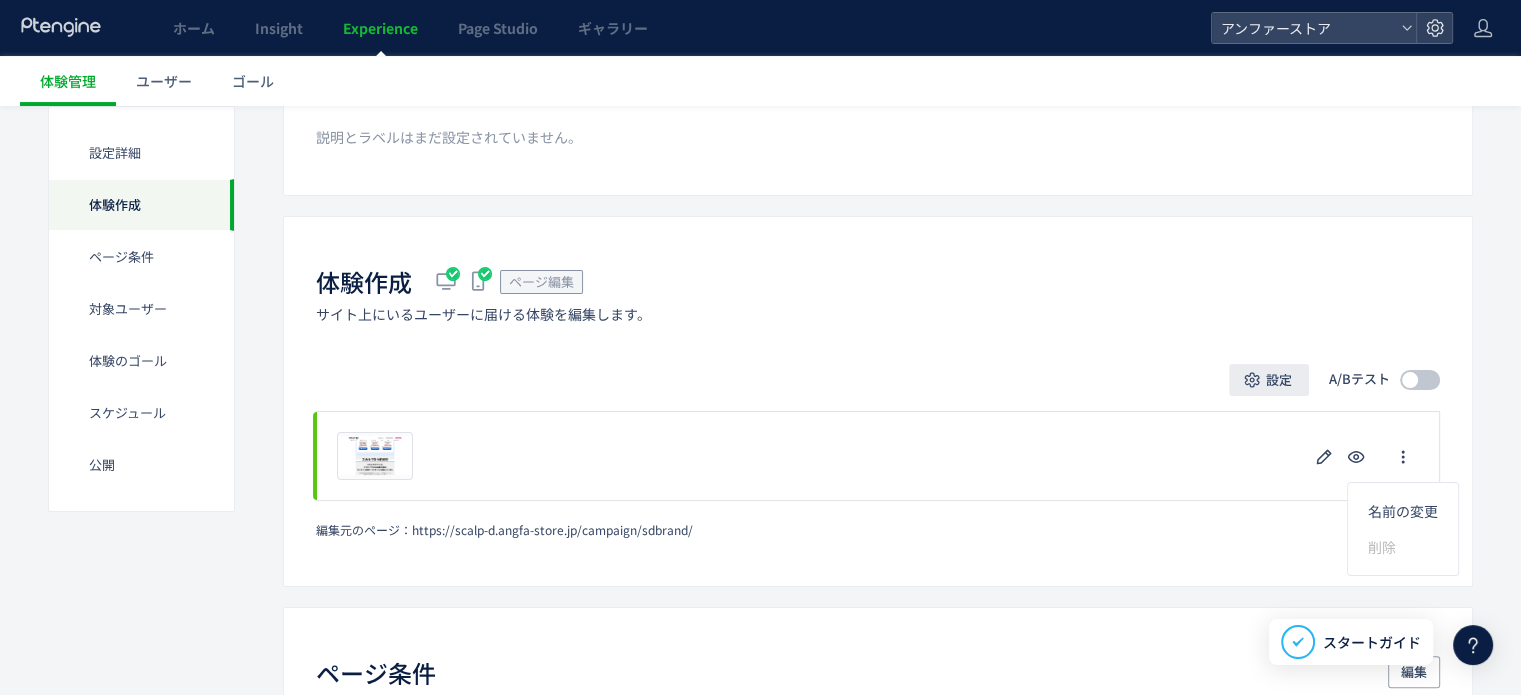 click on "設定" at bounding box center [1279, 380] 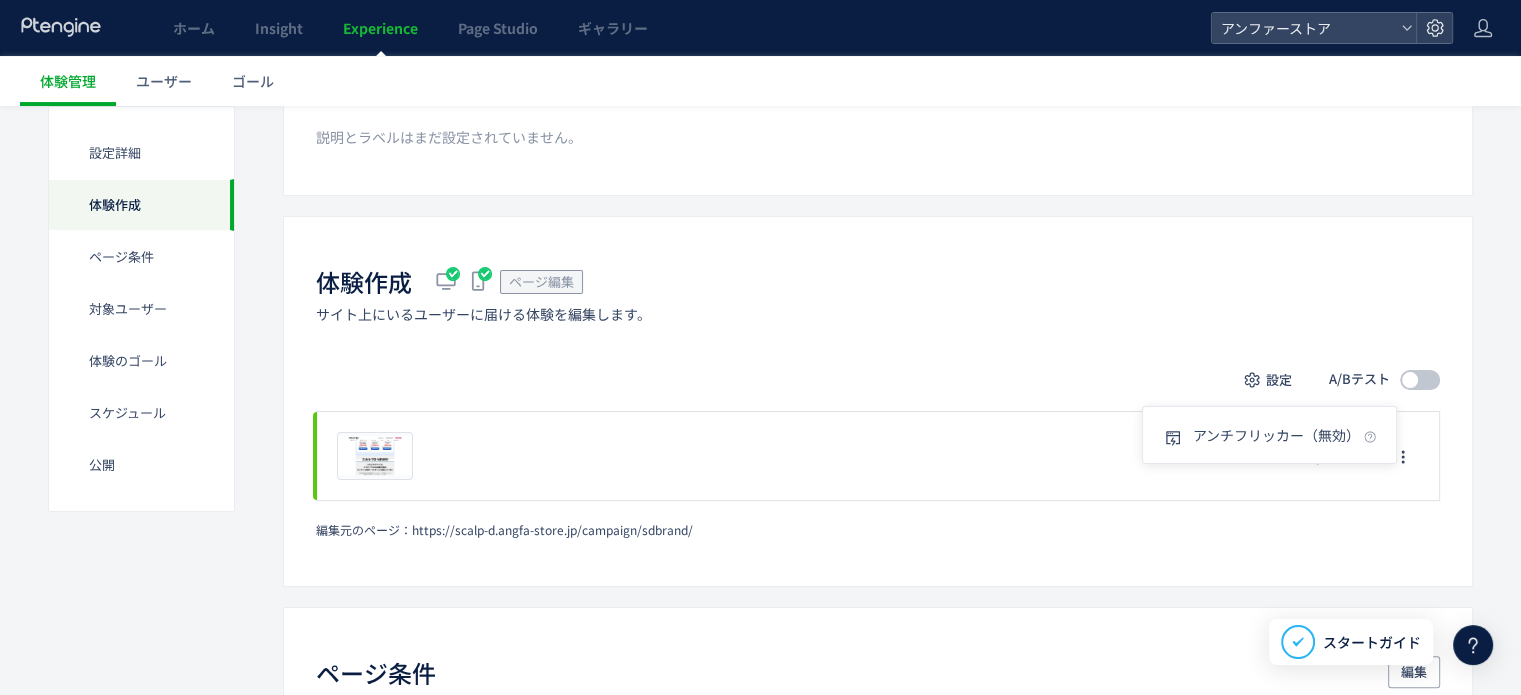 click on "設定 A/Bテスト" at bounding box center (878, 380) 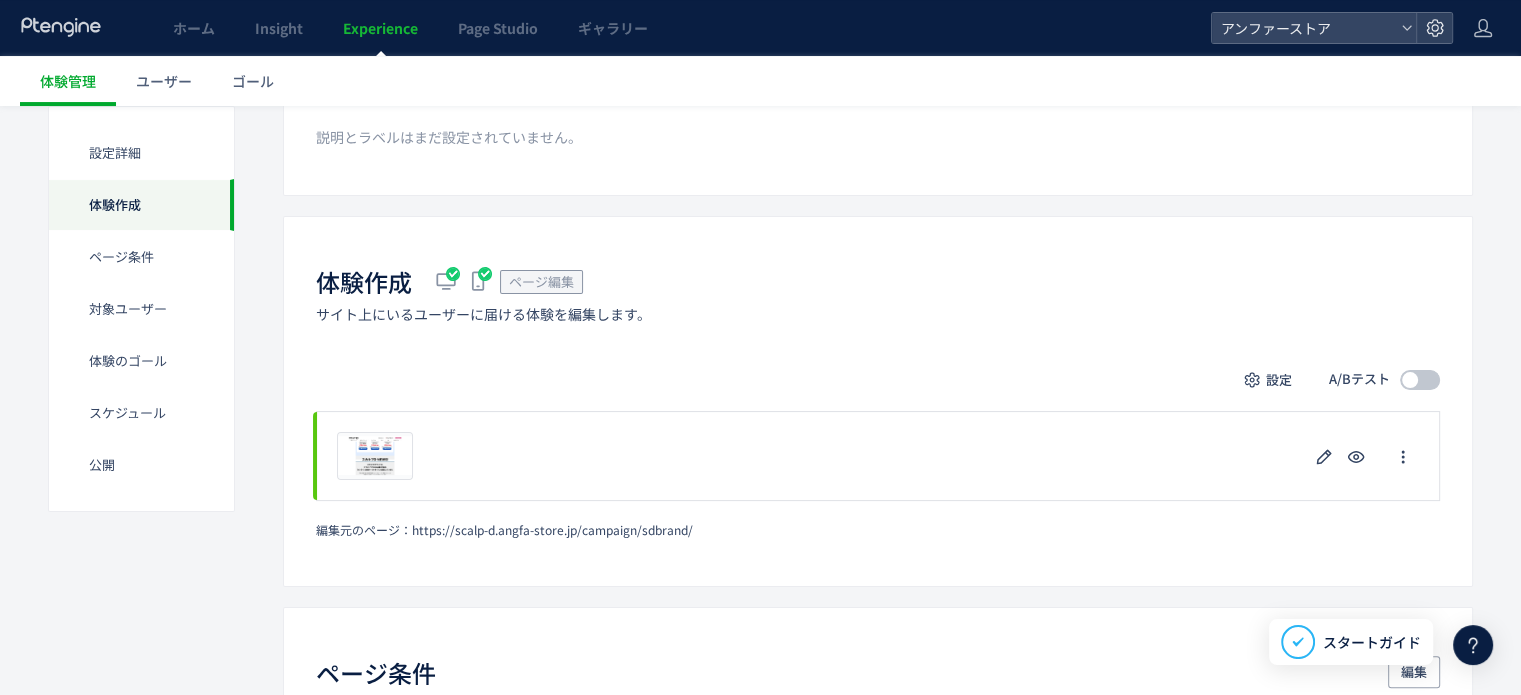 scroll, scrollTop: 600, scrollLeft: 0, axis: vertical 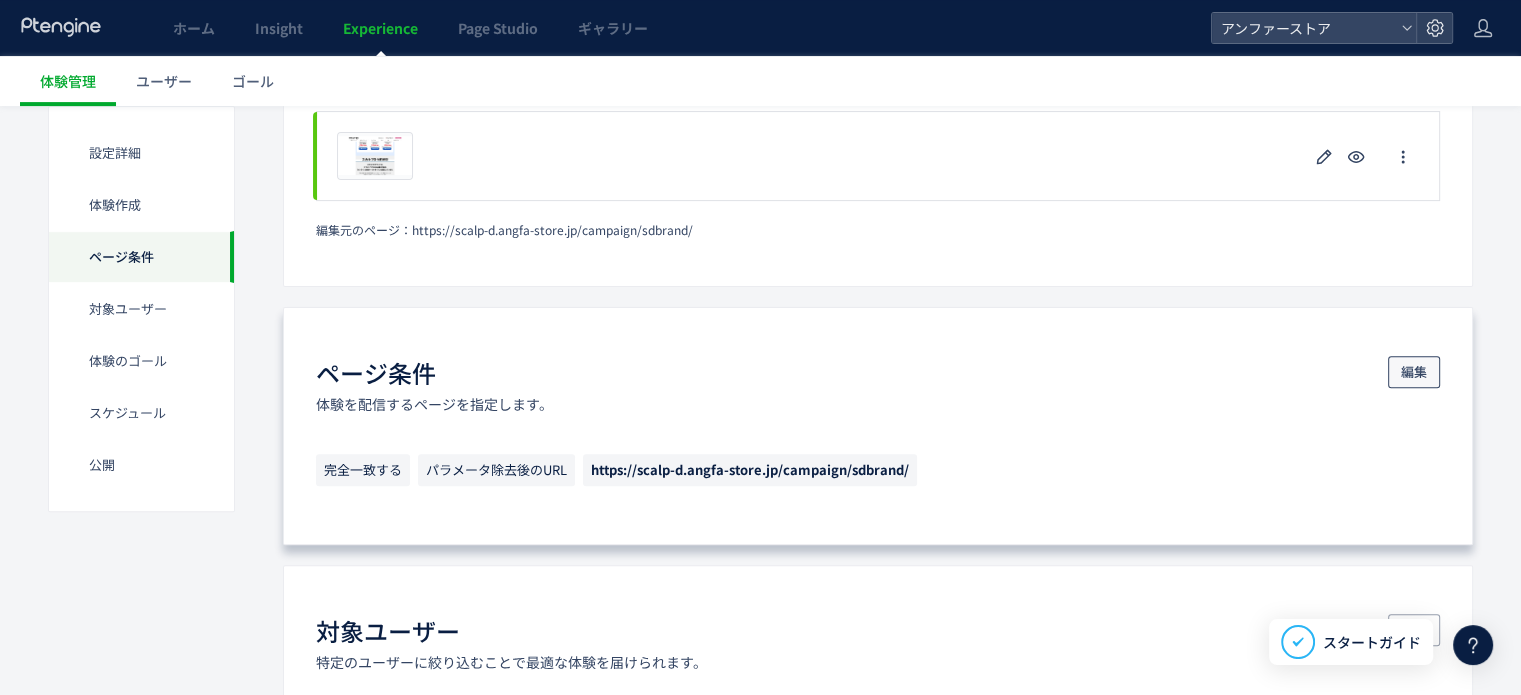 click on "編集" at bounding box center [1414, 372] 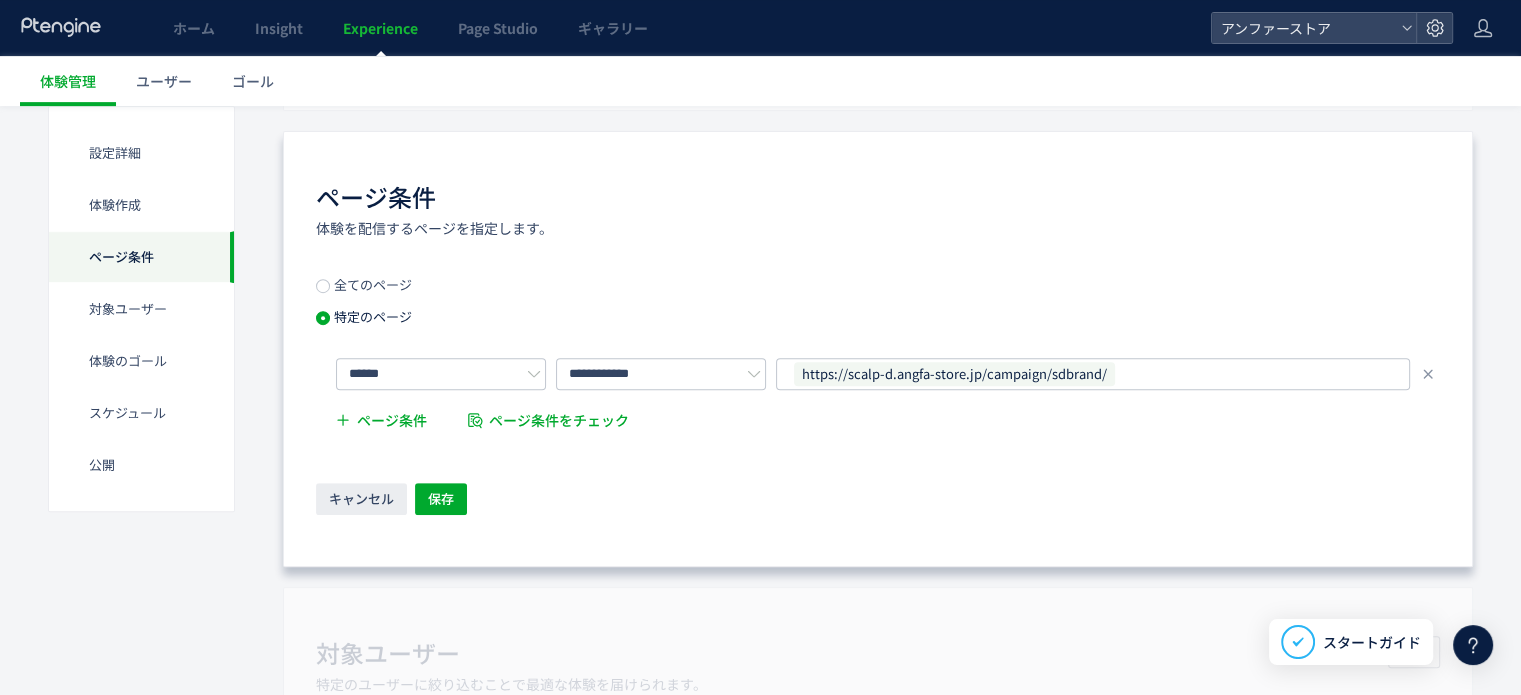 scroll, scrollTop: 800, scrollLeft: 0, axis: vertical 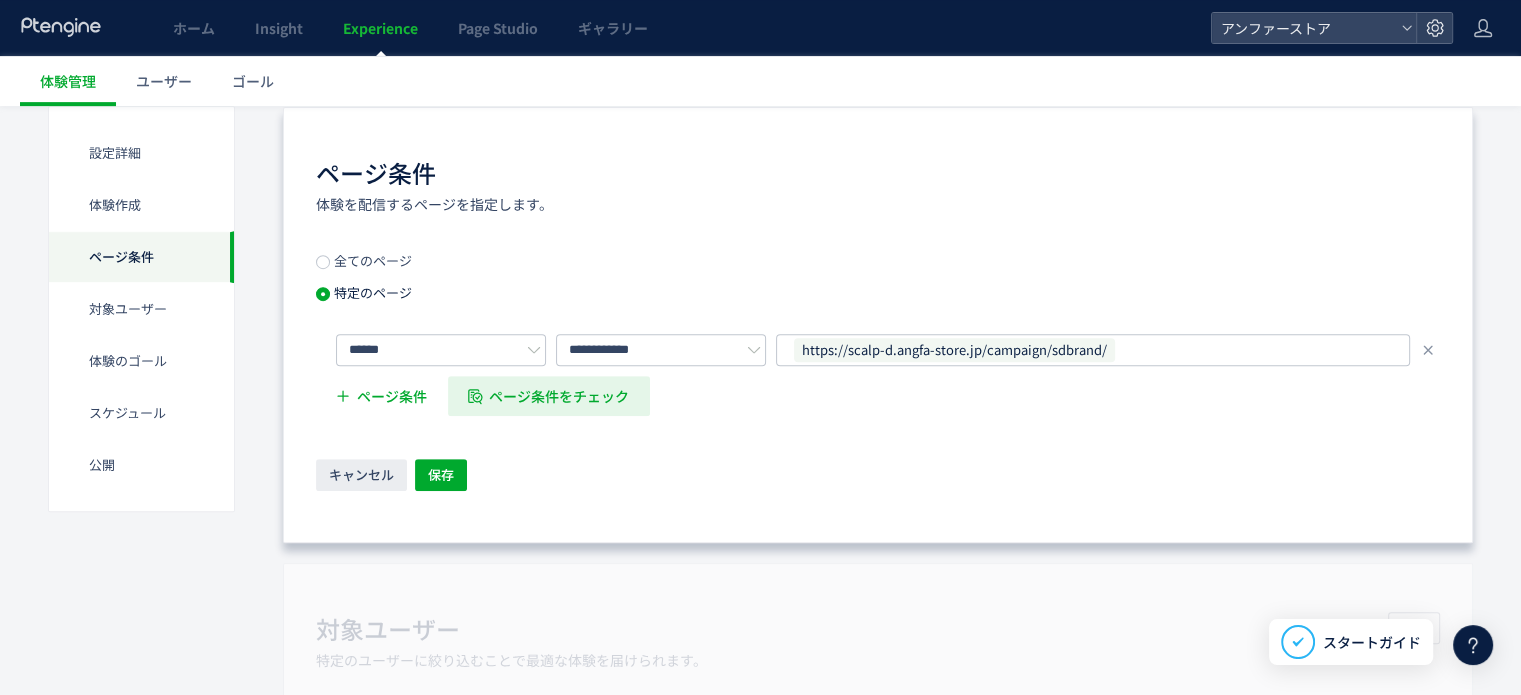 click on "ページ条件をチェック" at bounding box center (559, 396) 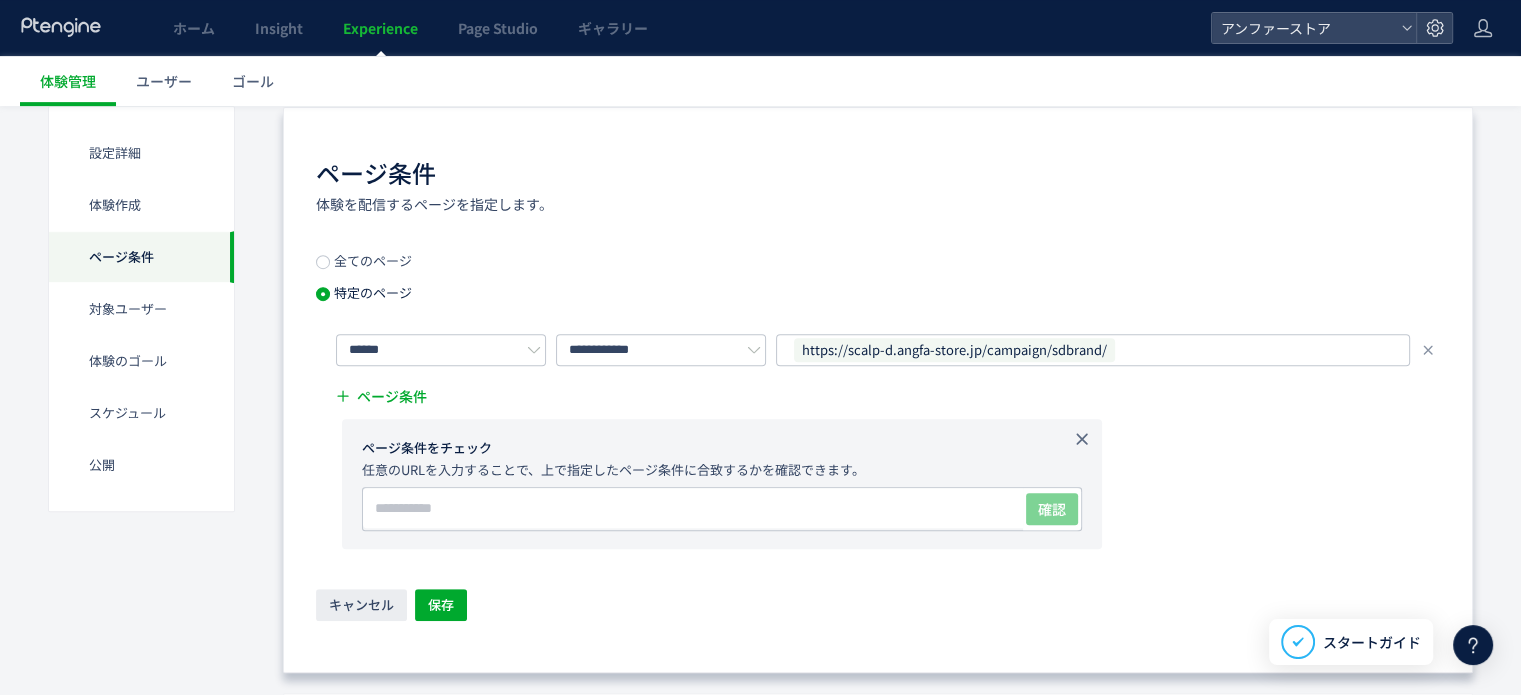 click 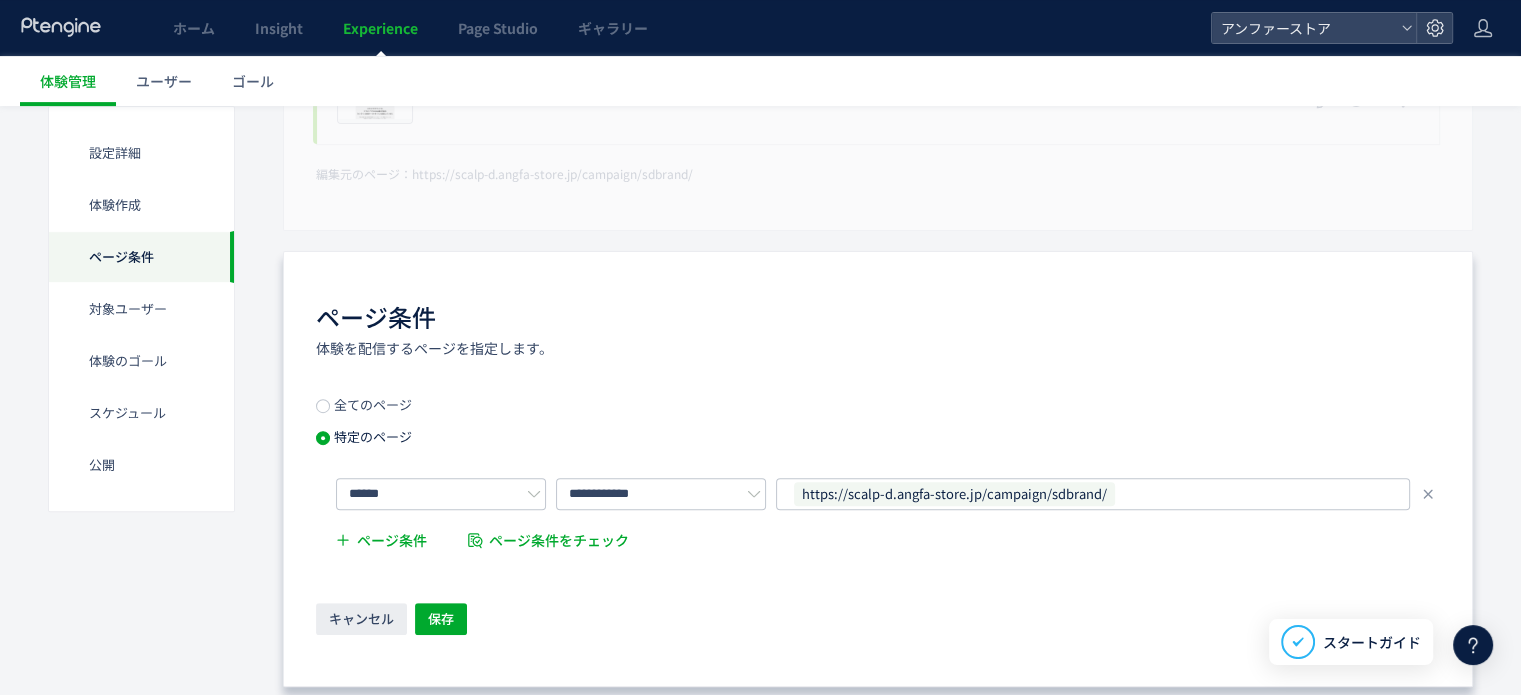 scroll, scrollTop: 600, scrollLeft: 0, axis: vertical 